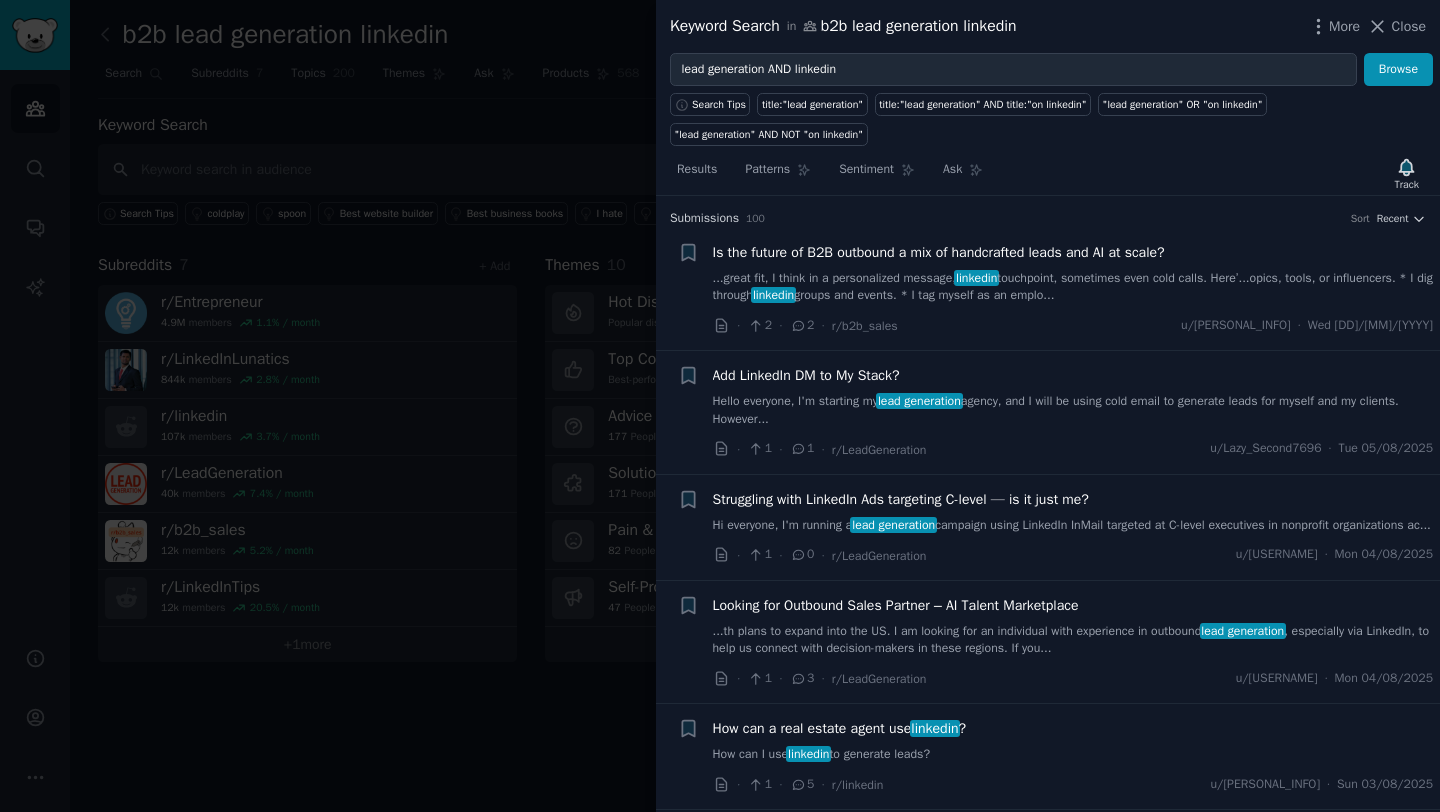scroll, scrollTop: 0, scrollLeft: 0, axis: both 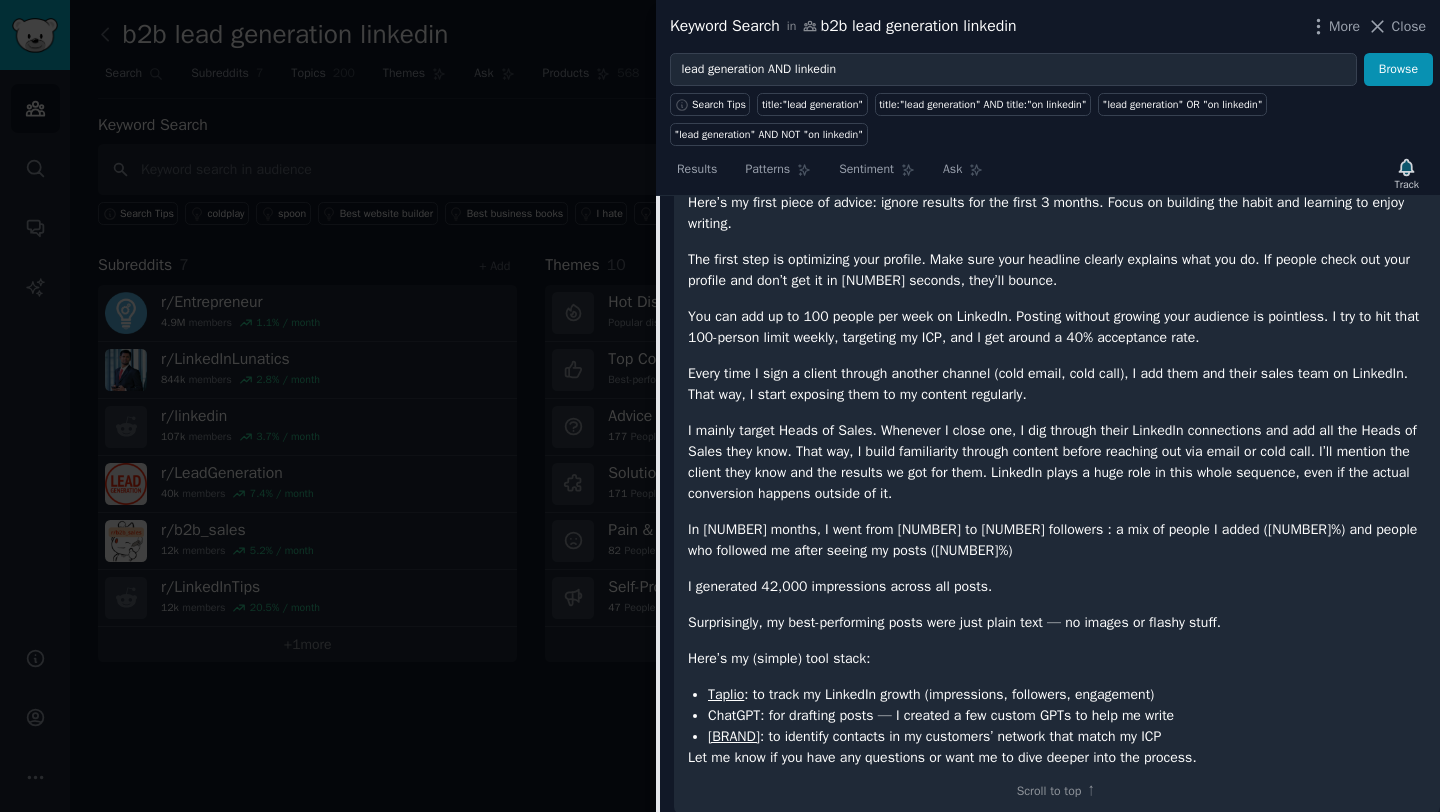 click on "Every time I sign a client through another channel (cold email, cold call), I add them and their sales team on LinkedIn. That way, I start exposing them to my content regularly." at bounding box center [1057, 384] 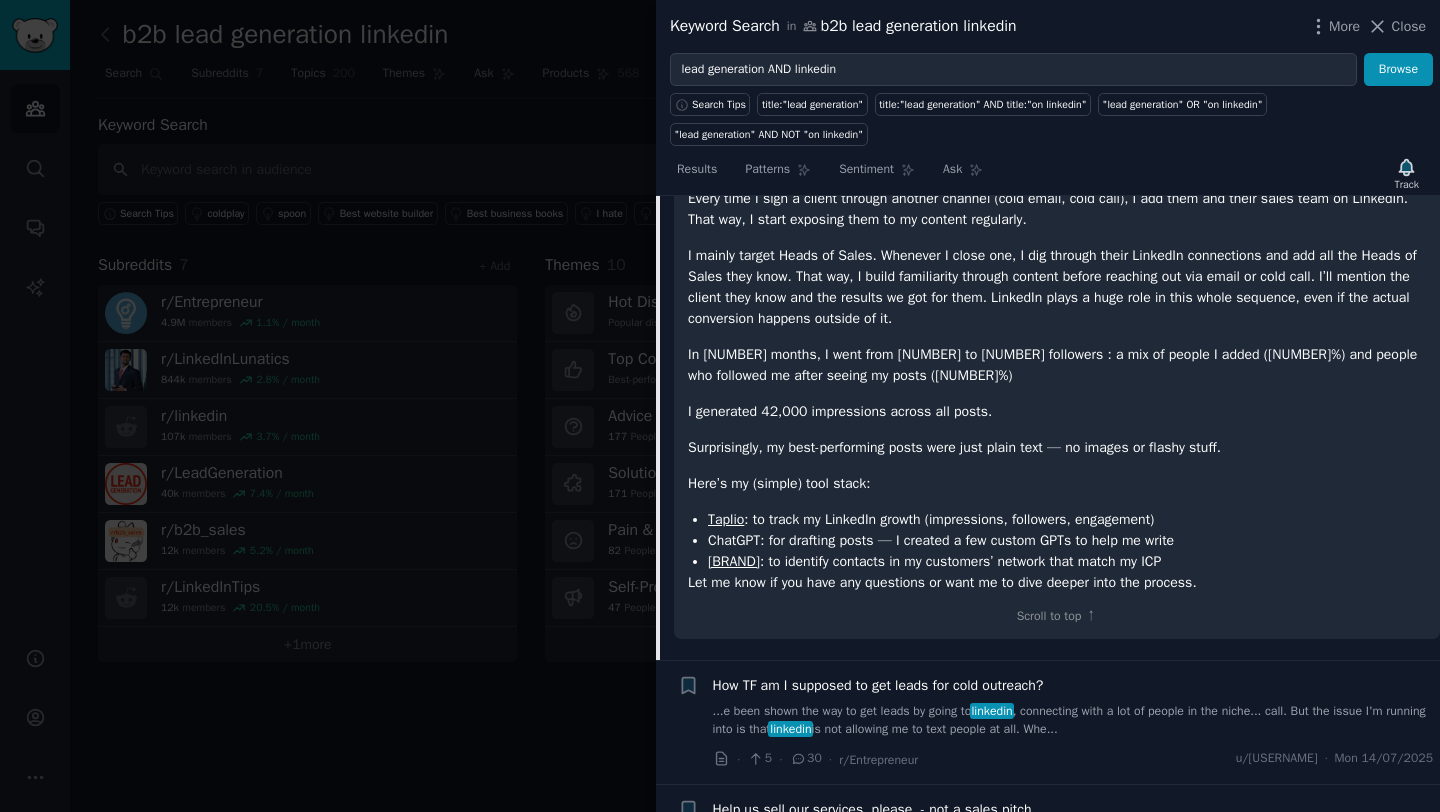 scroll, scrollTop: 3937, scrollLeft: 0, axis: vertical 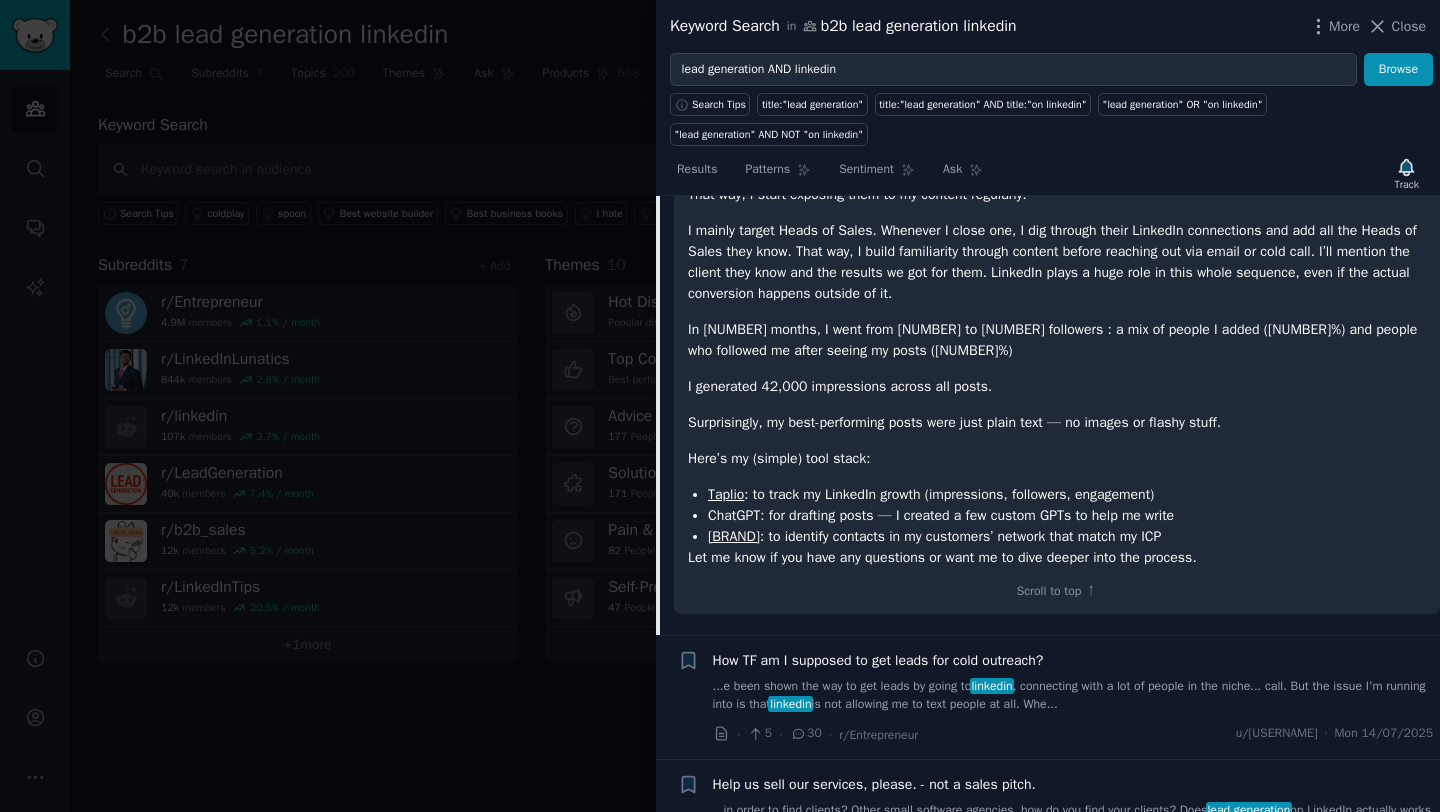 click on "More Close" at bounding box center (1367, 26) 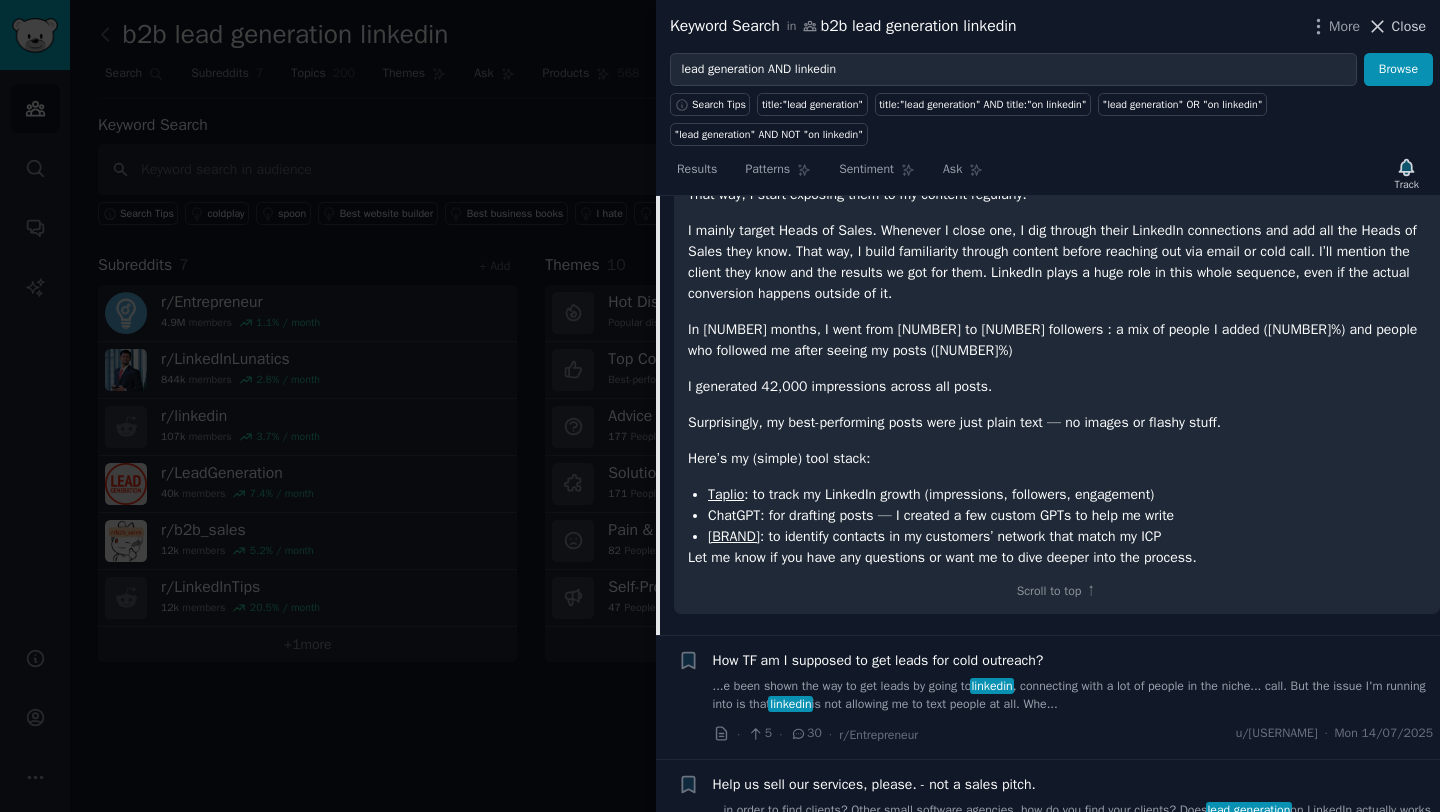 click 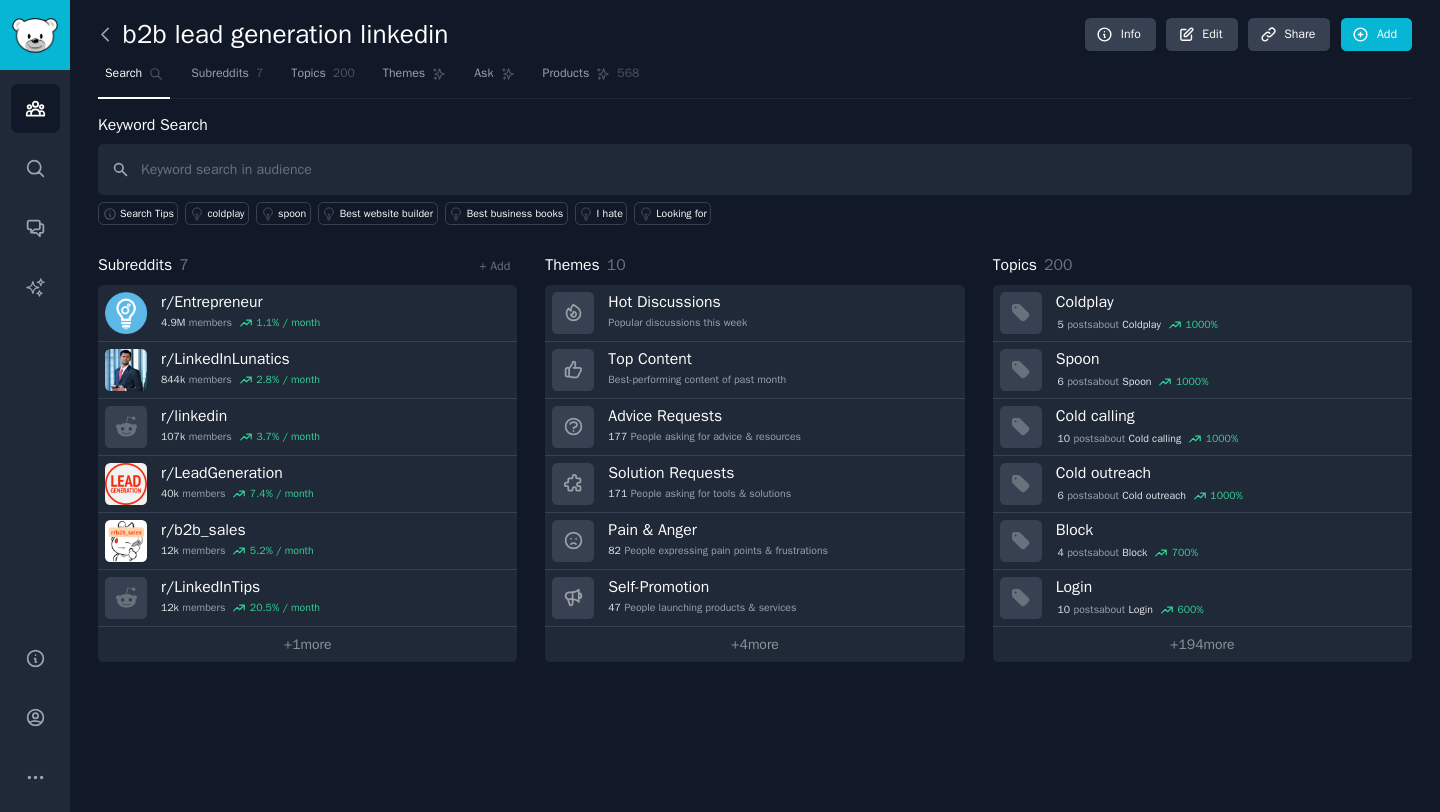 click 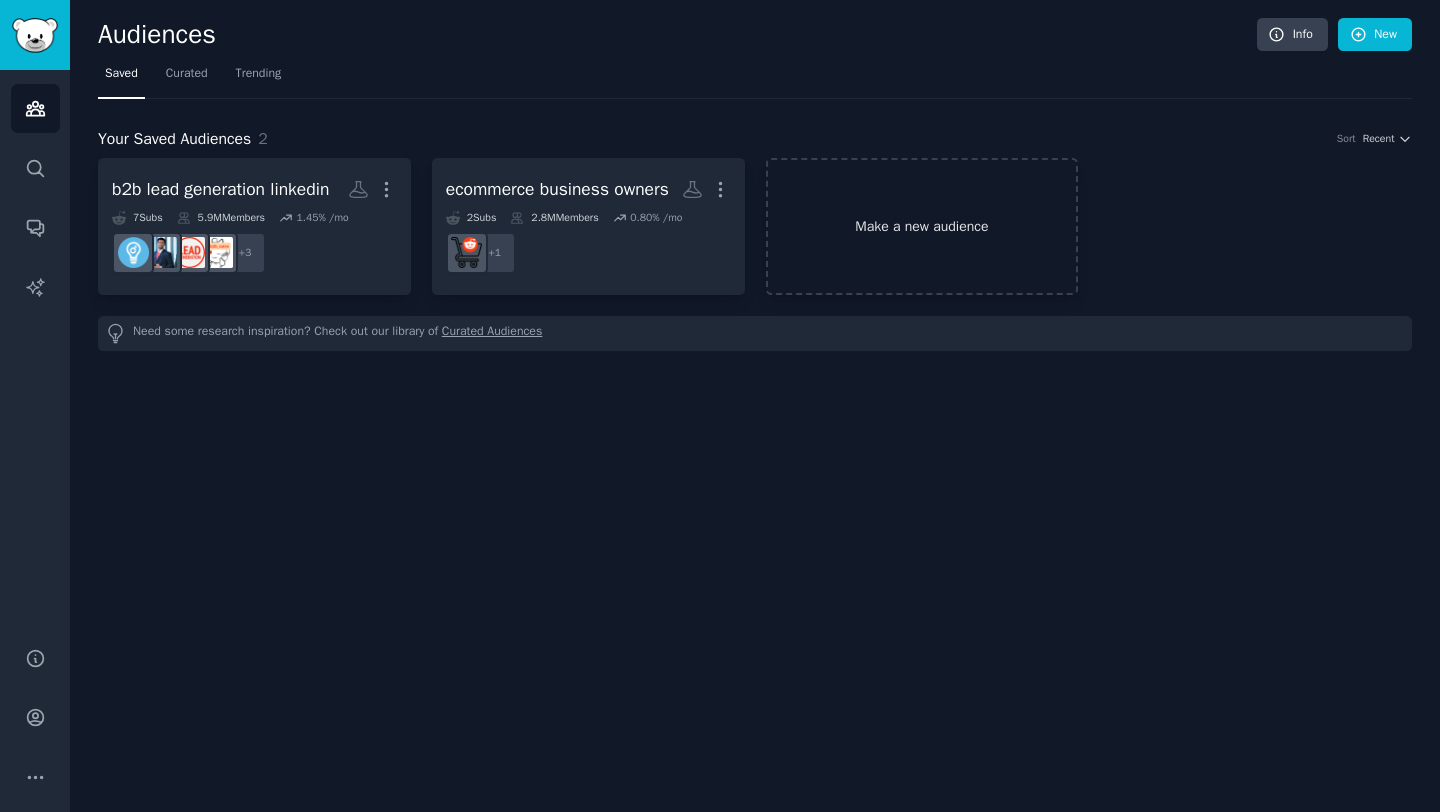 click on "Make a new audience" at bounding box center (922, 226) 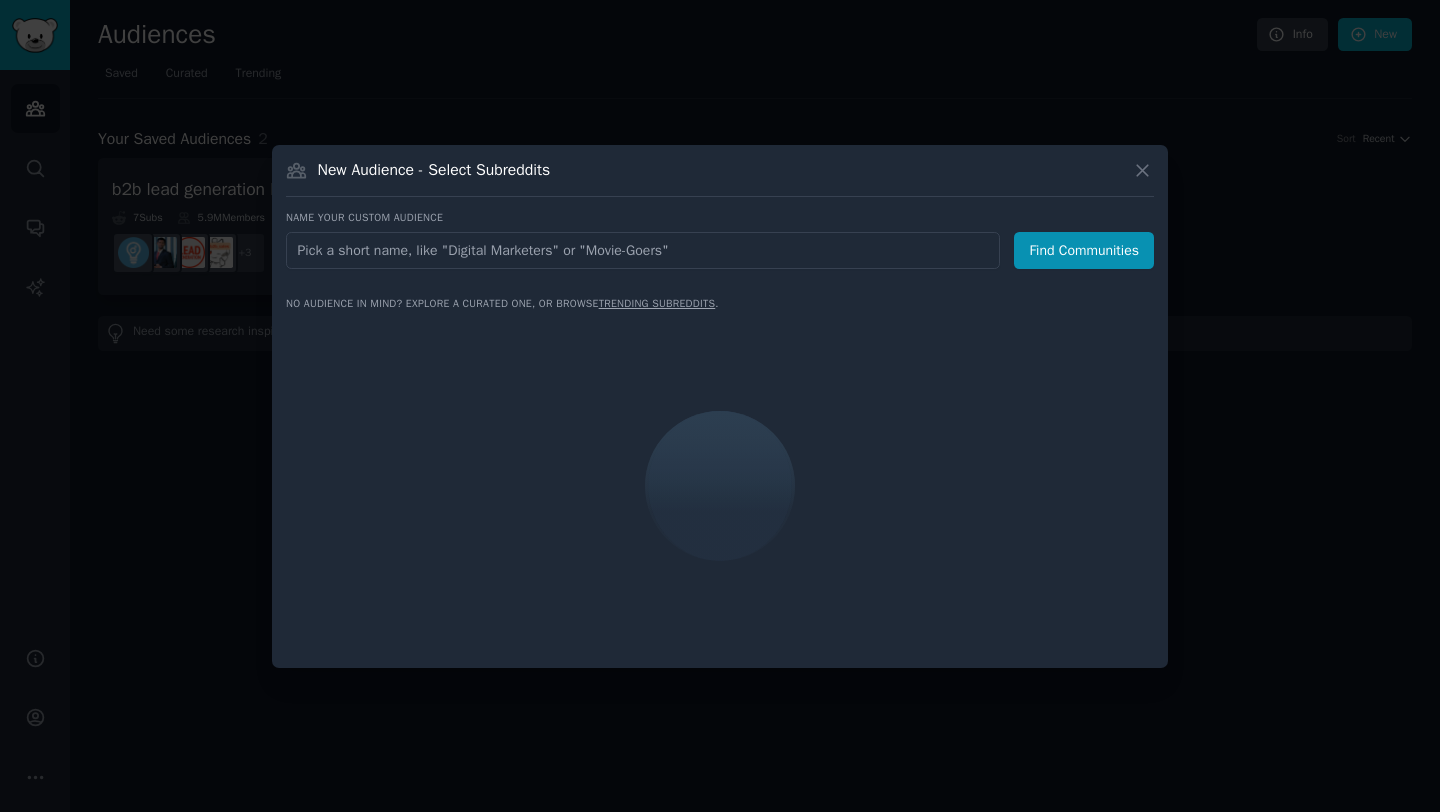 click at bounding box center (643, 250) 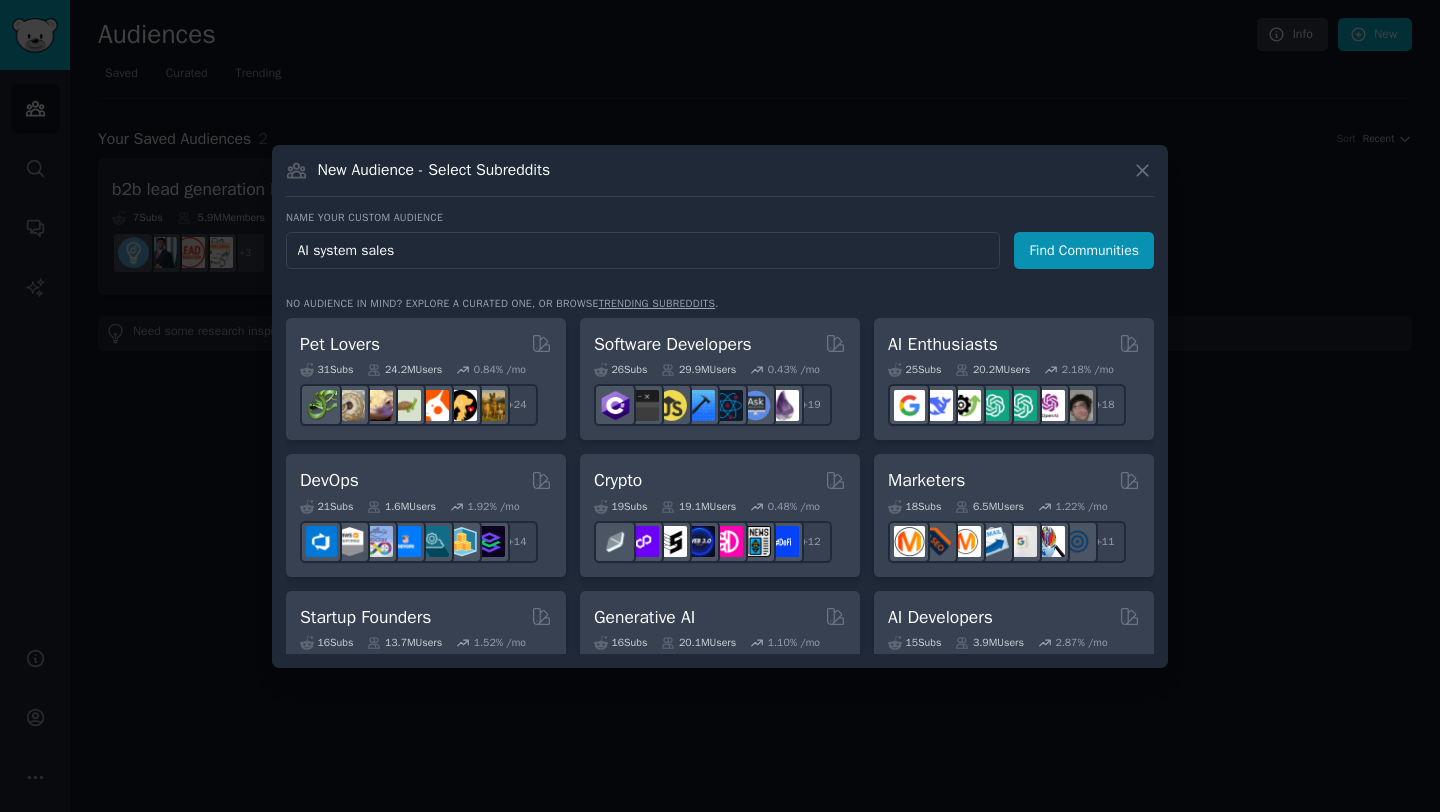 click on "AI system sales" at bounding box center (643, 250) 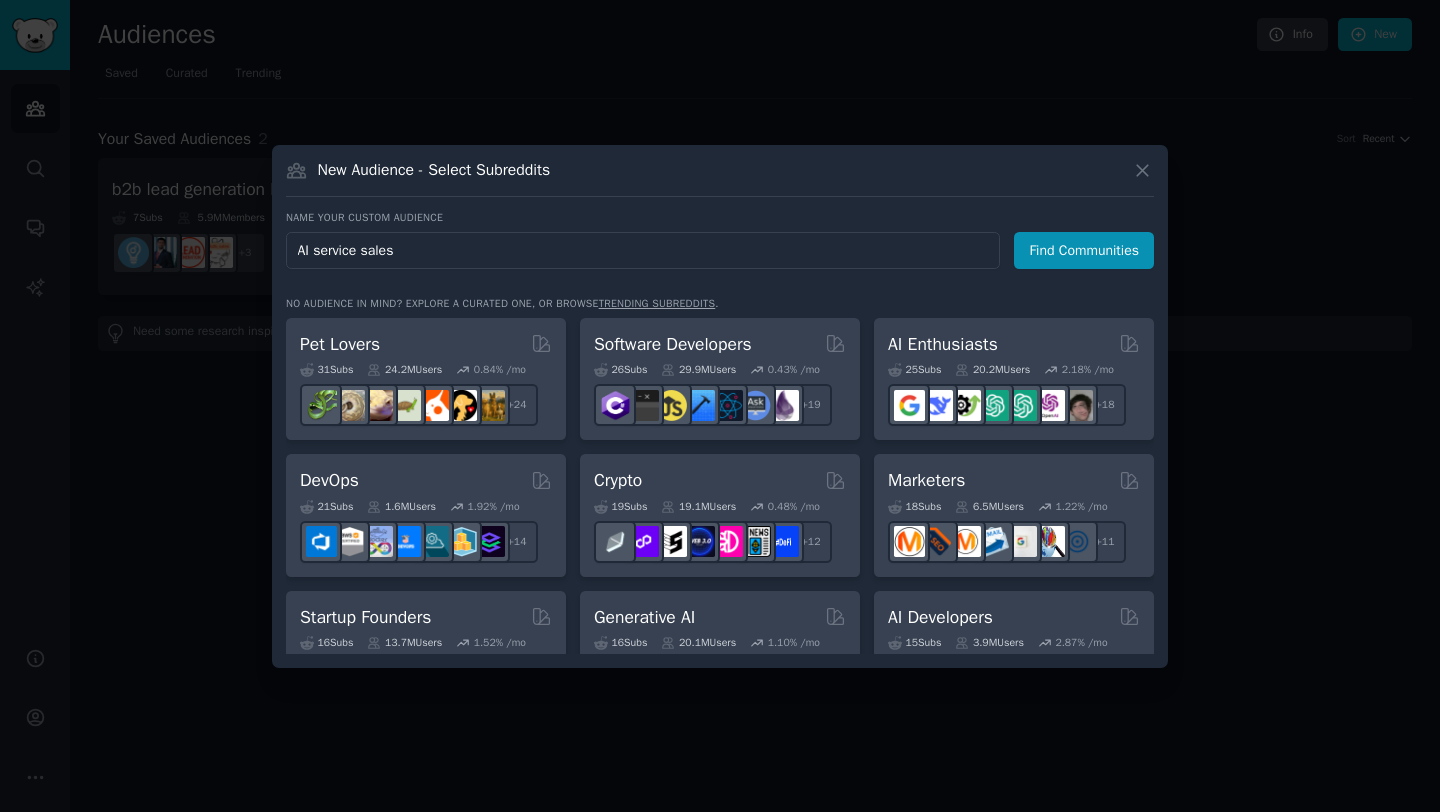 click on "AI service sales" at bounding box center (643, 250) 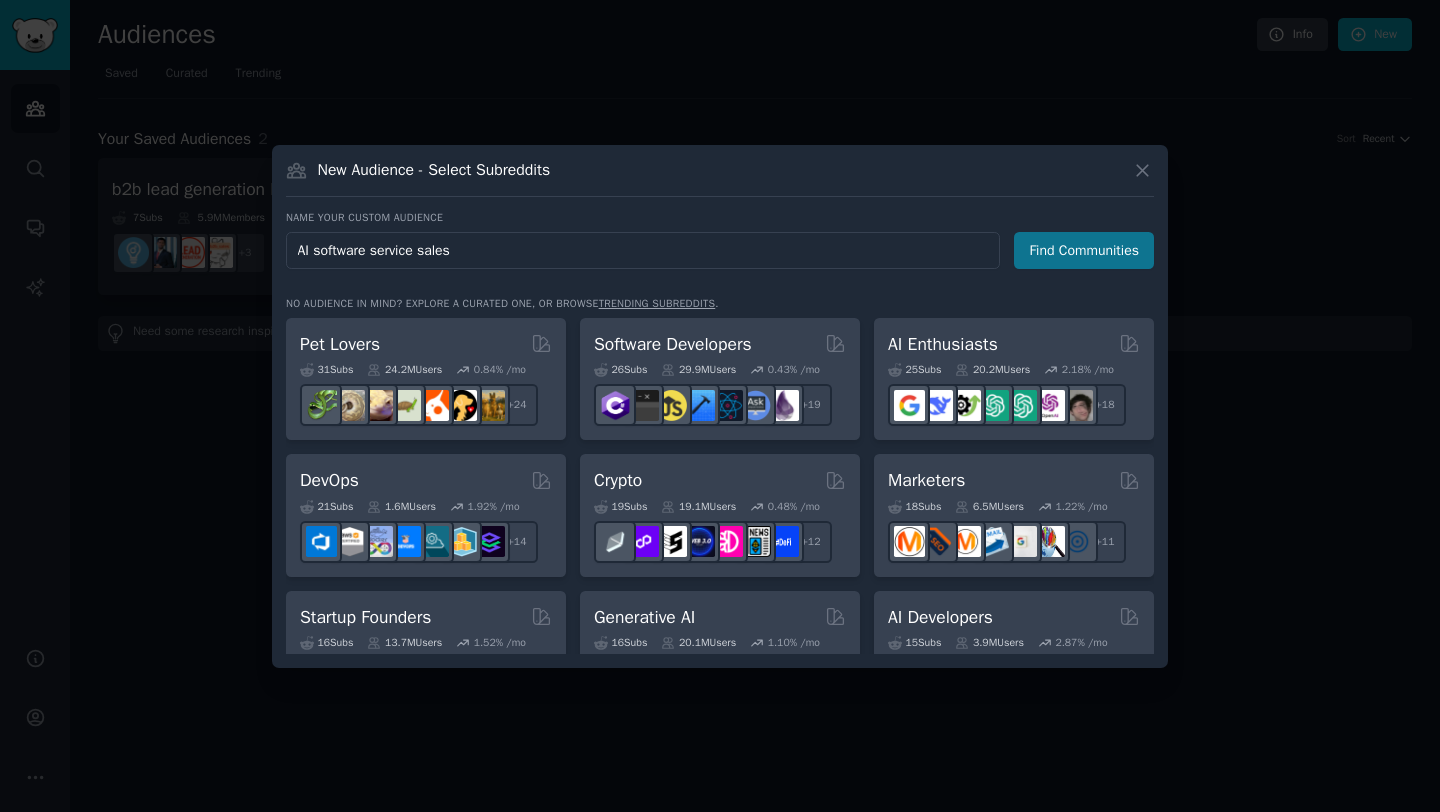 type on "AI software service sales" 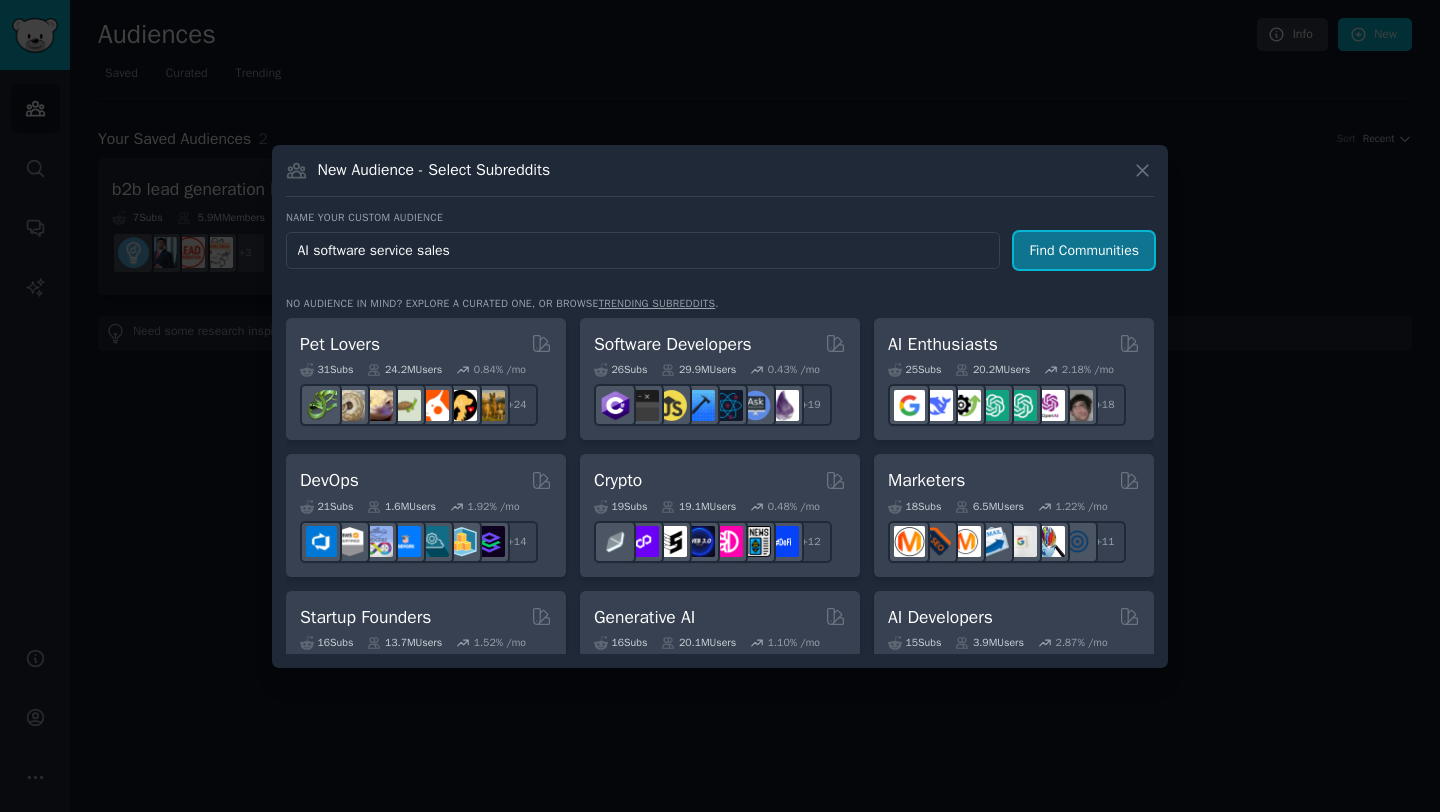 click on "Find Communities" at bounding box center [1084, 250] 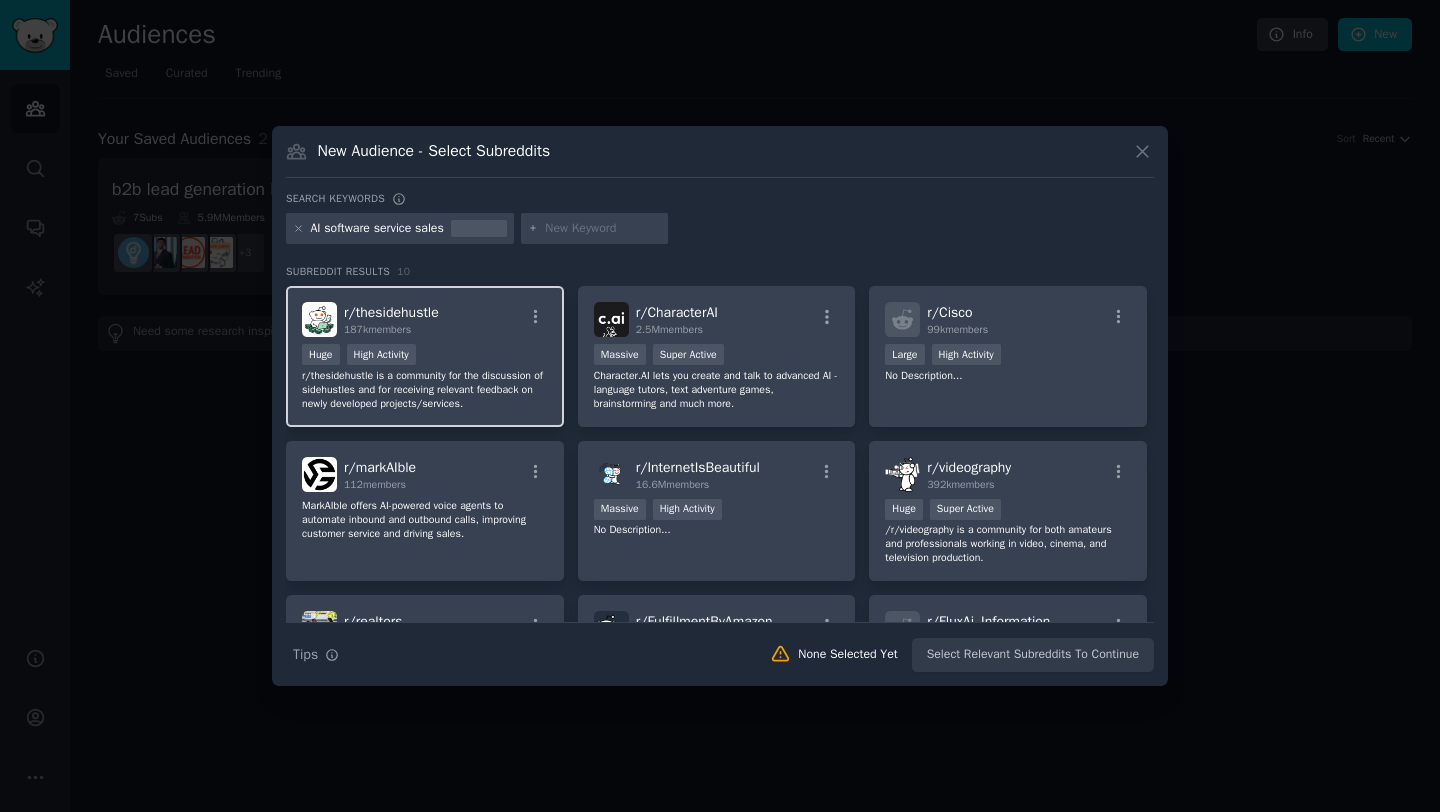 click on ">= 80th percentile for submissions / day Huge High Activity" at bounding box center [425, 356] 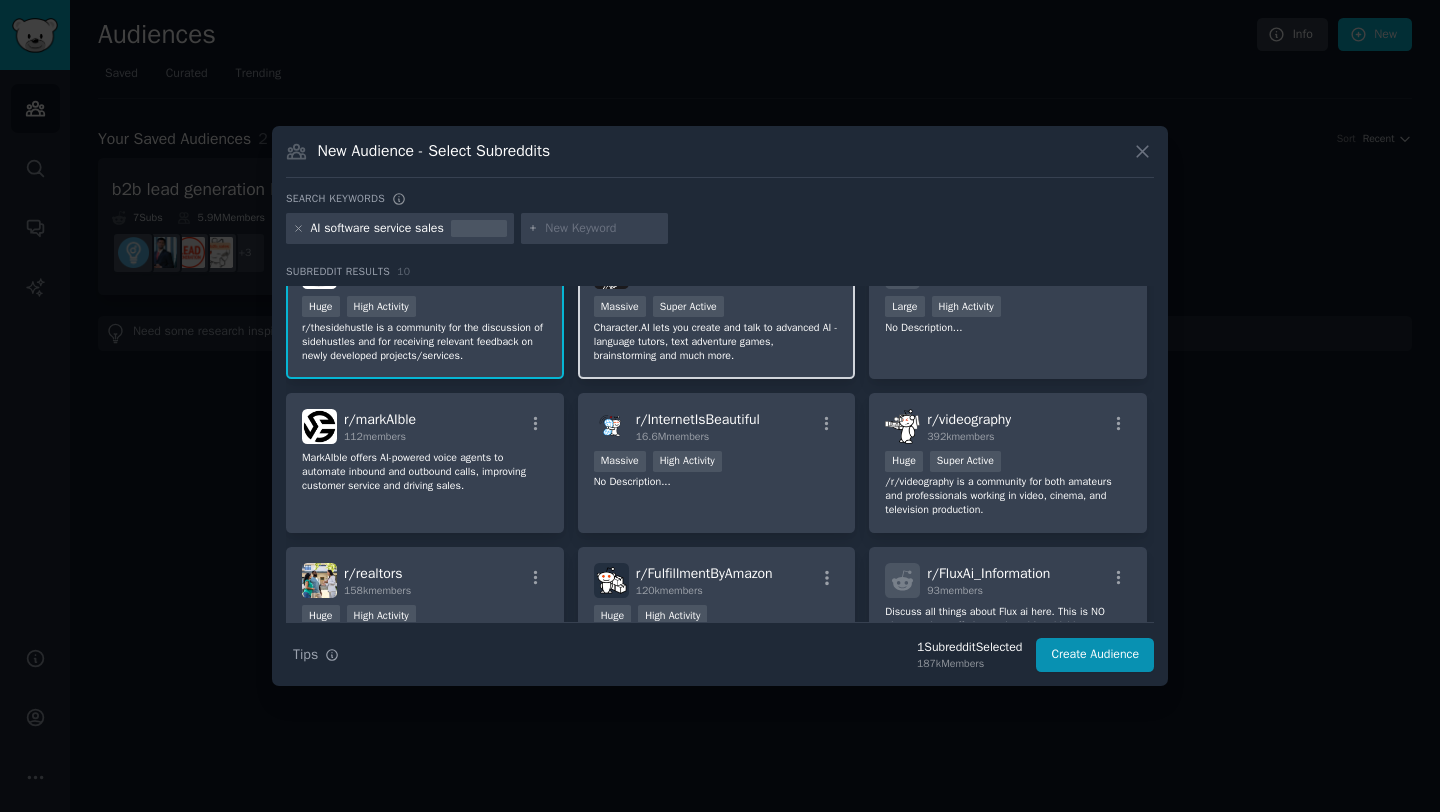 scroll, scrollTop: 0, scrollLeft: 0, axis: both 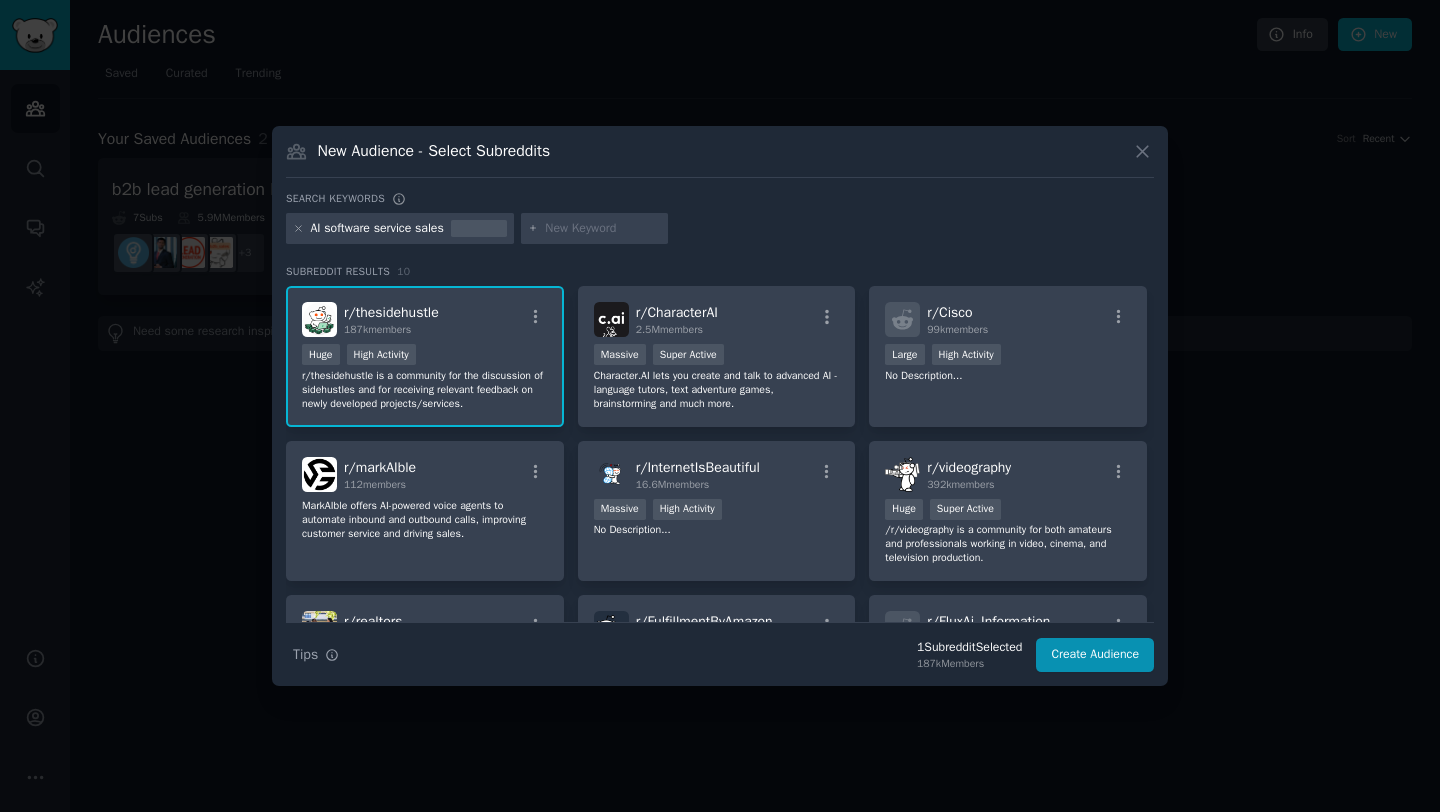 click at bounding box center (603, 229) 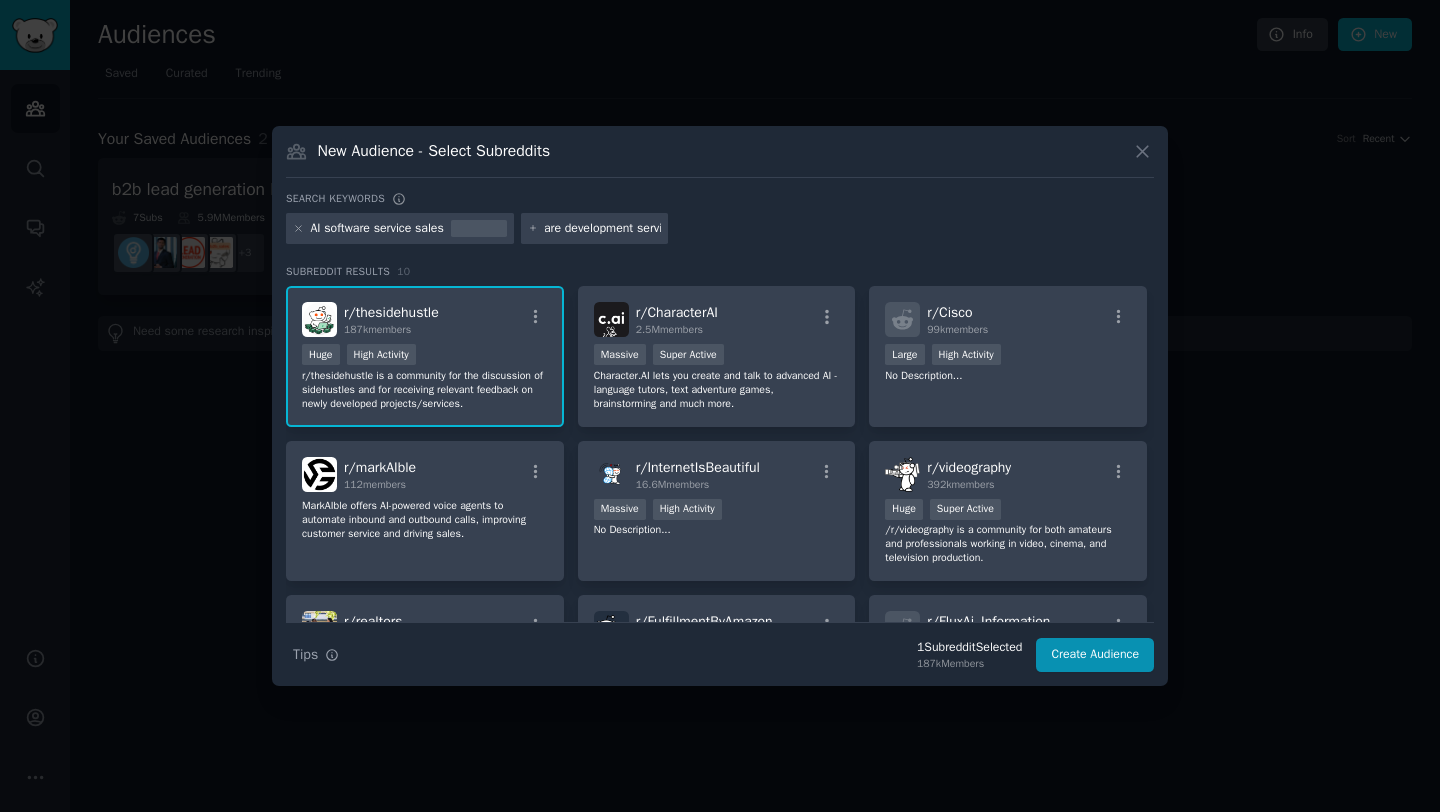 type on "software development service" 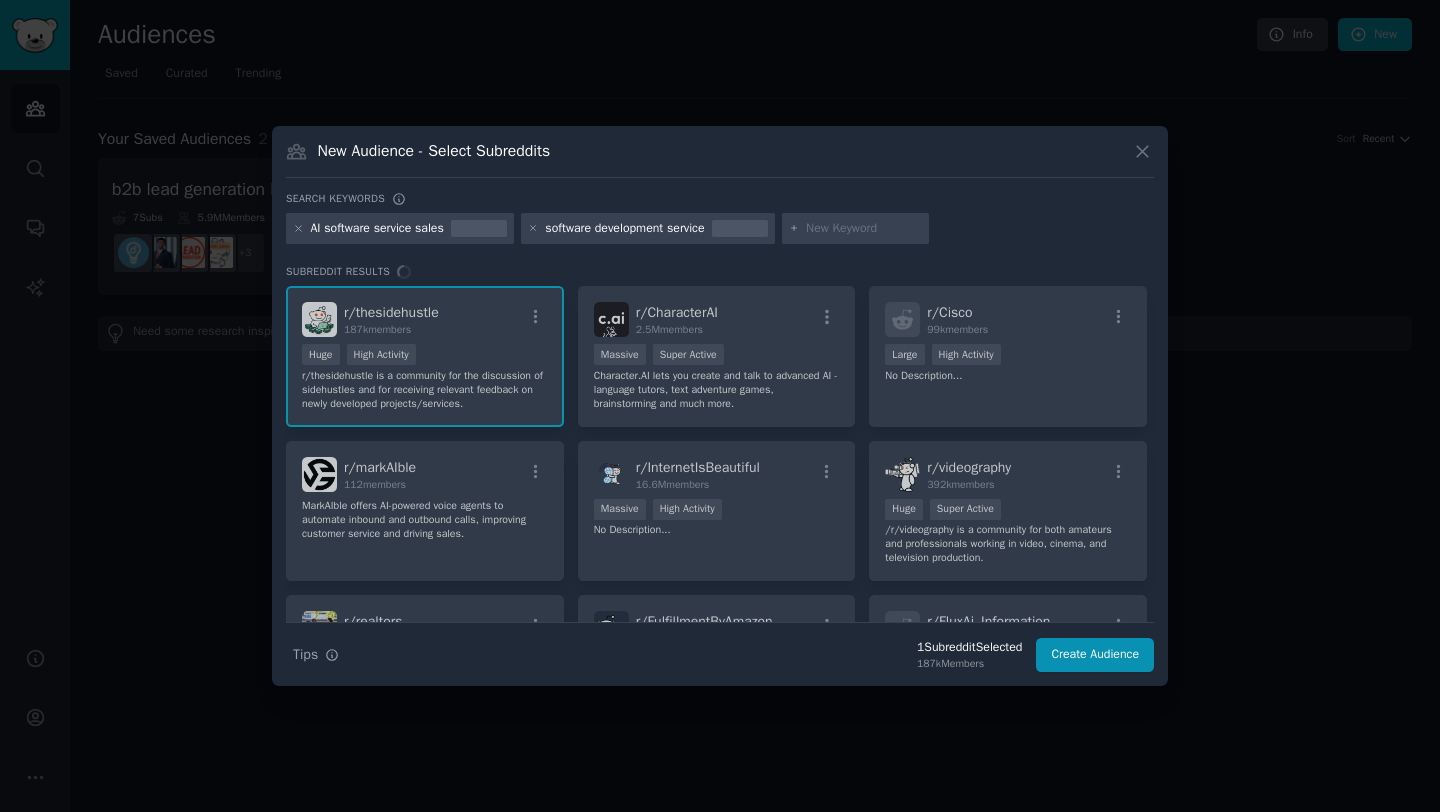 scroll, scrollTop: 0, scrollLeft: 0, axis: both 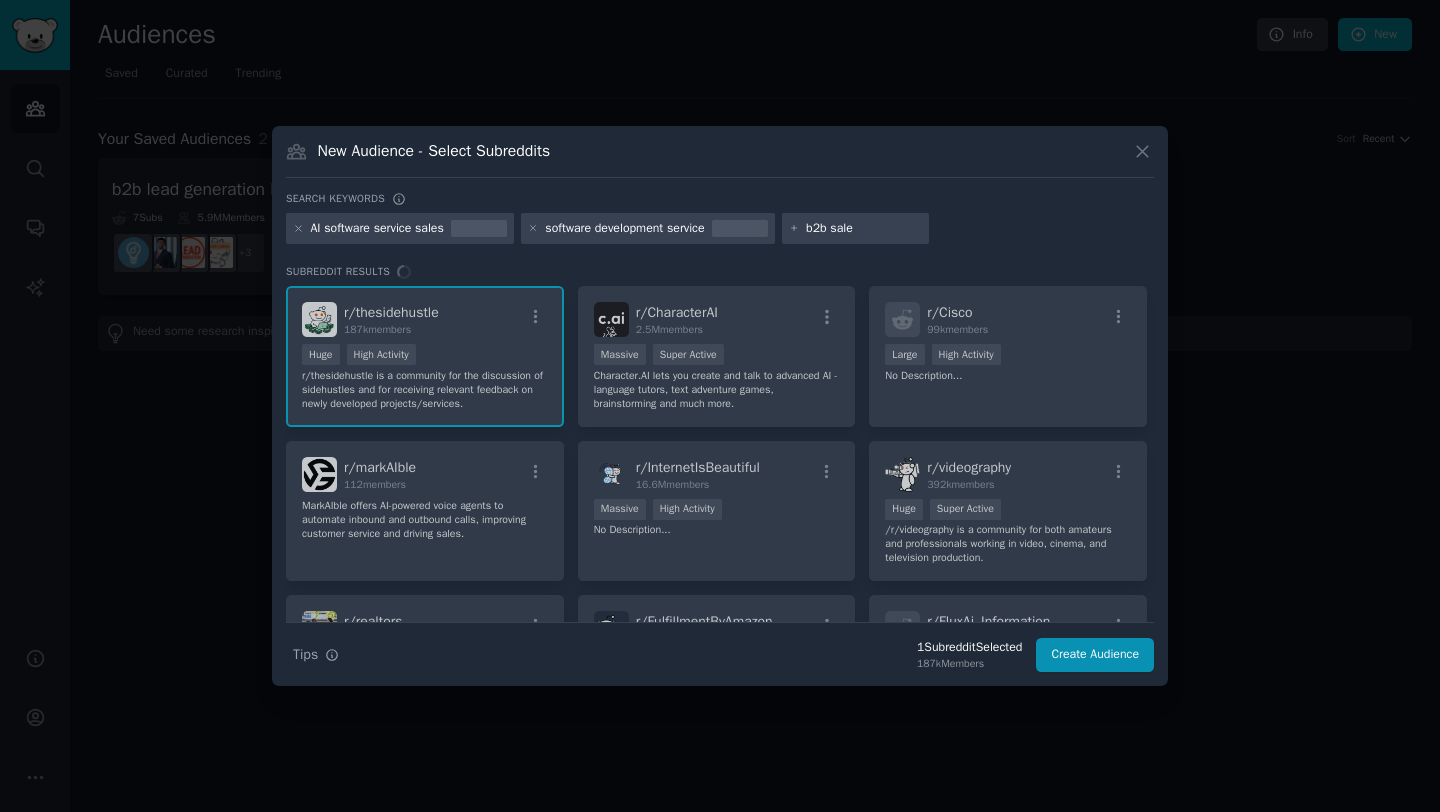 type on "b2b sales" 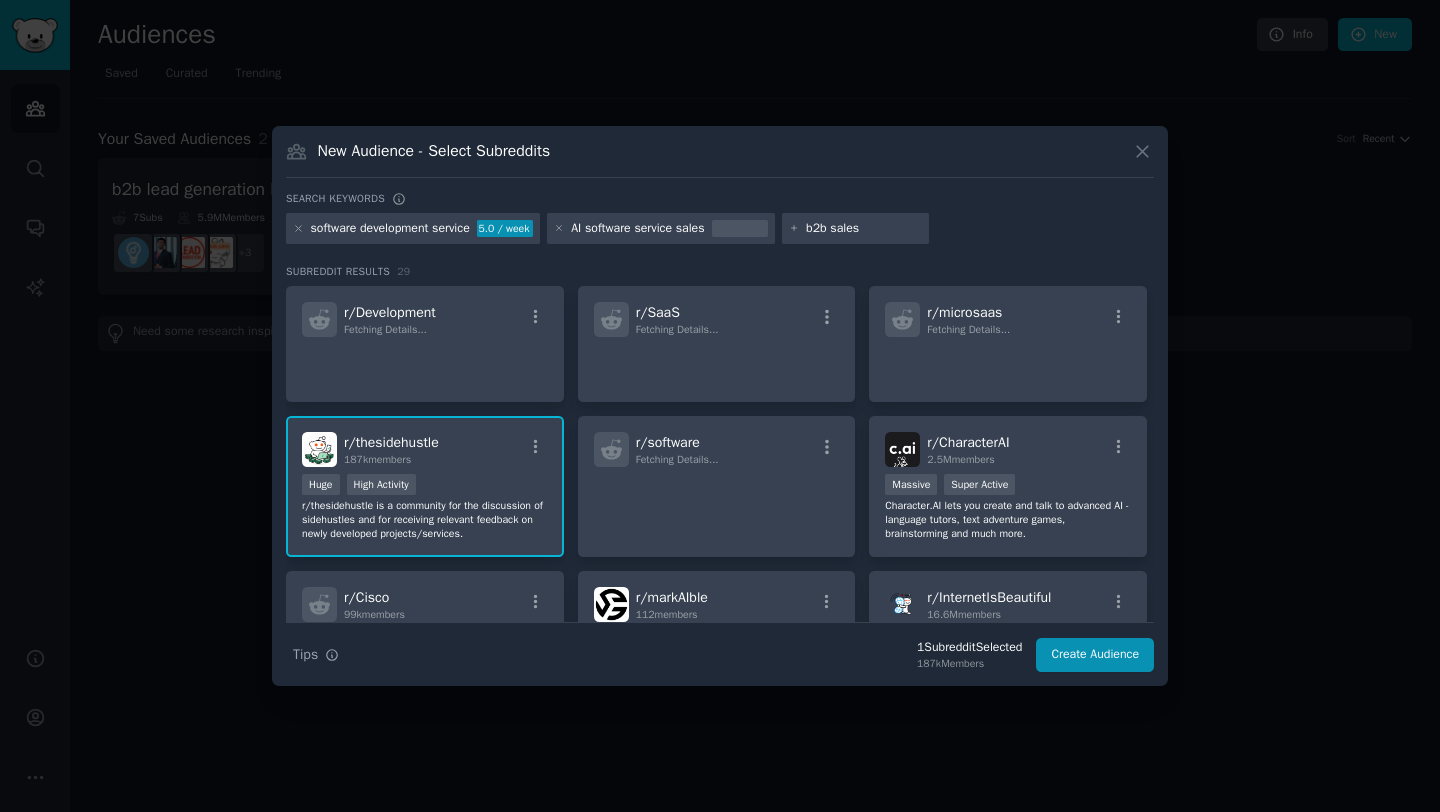 type 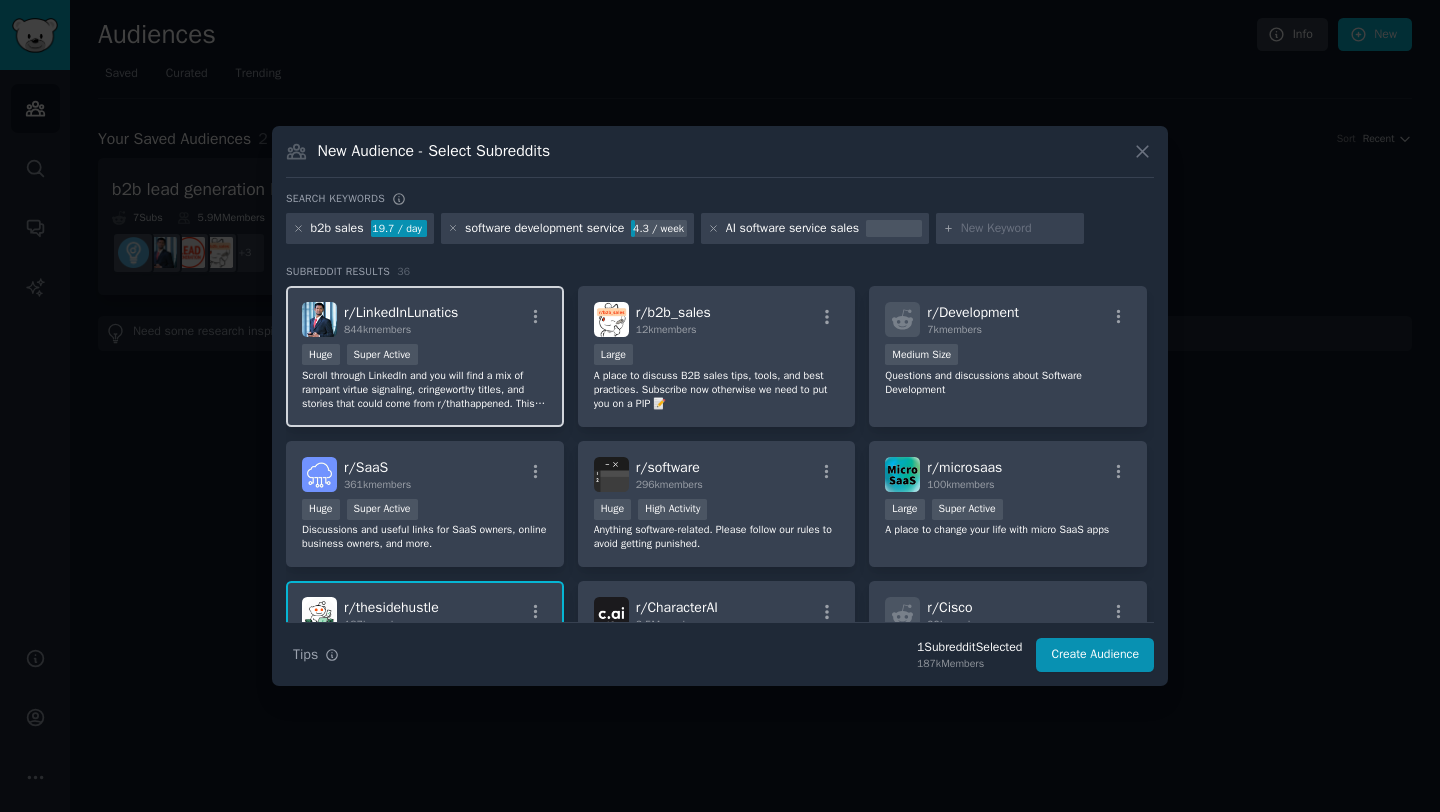 click on "Scroll through LinkedIn and you will find a mix of rampant virtue signaling, cringeworthy titles, and stories that could come from r/thathappened. This subreddit is for sharing and discussing these LinkedIn characters.
**Linkedin is public content, there is no need to hide user names**" at bounding box center [425, 390] 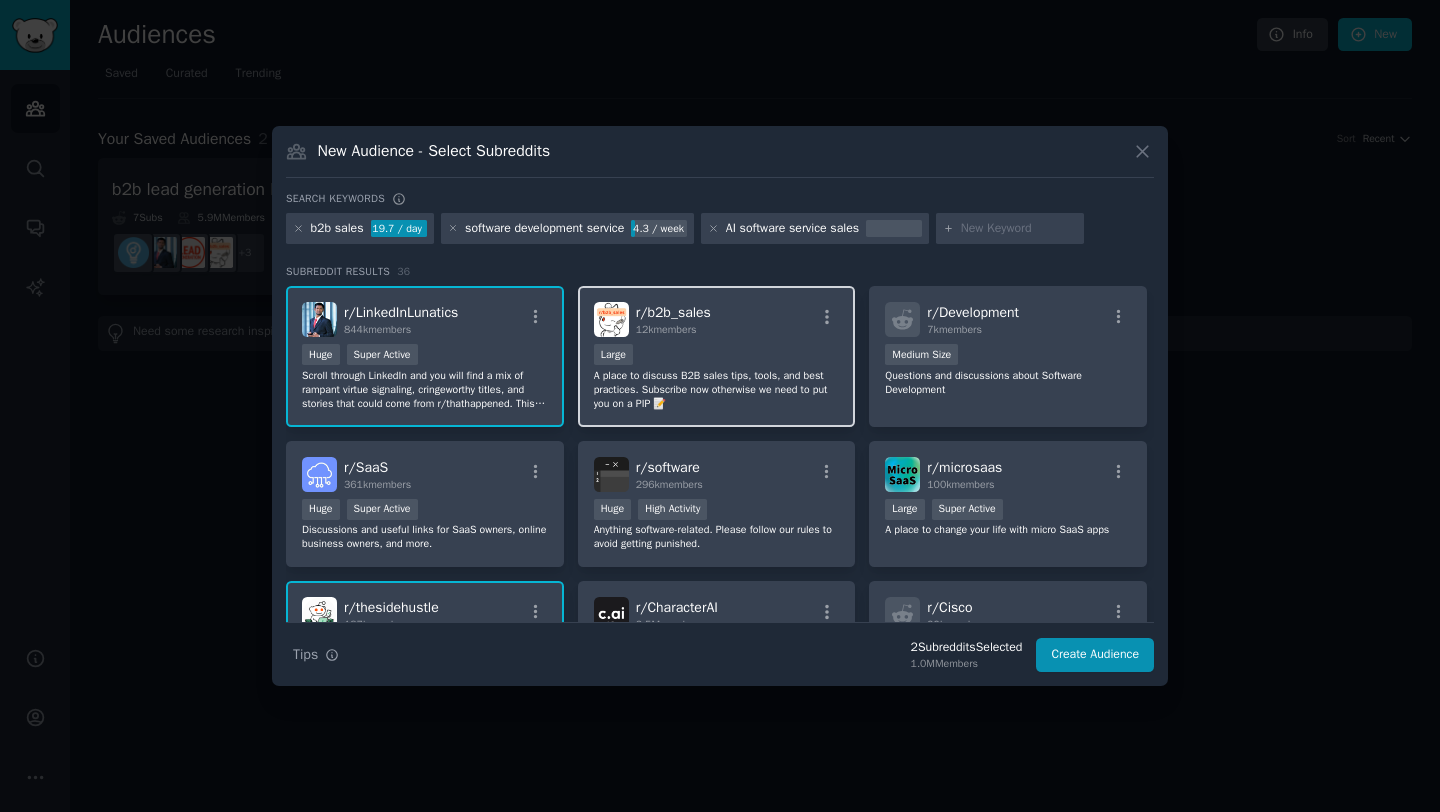 click on "A place to discuss B2B sales tips, tools, and best practices.  Subscribe now otherwise we need to put you on a PIP 📝" at bounding box center (717, 390) 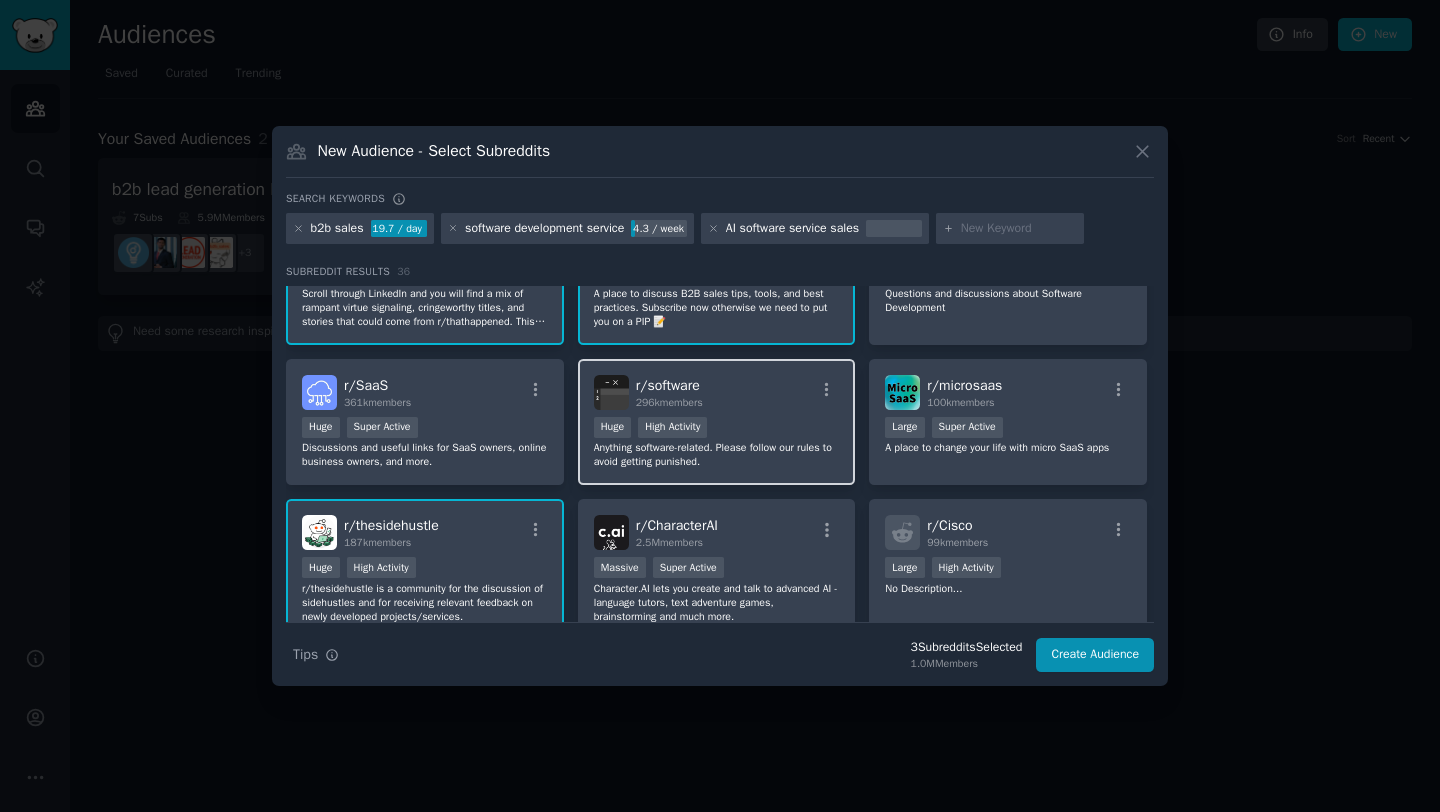 scroll, scrollTop: 94, scrollLeft: 0, axis: vertical 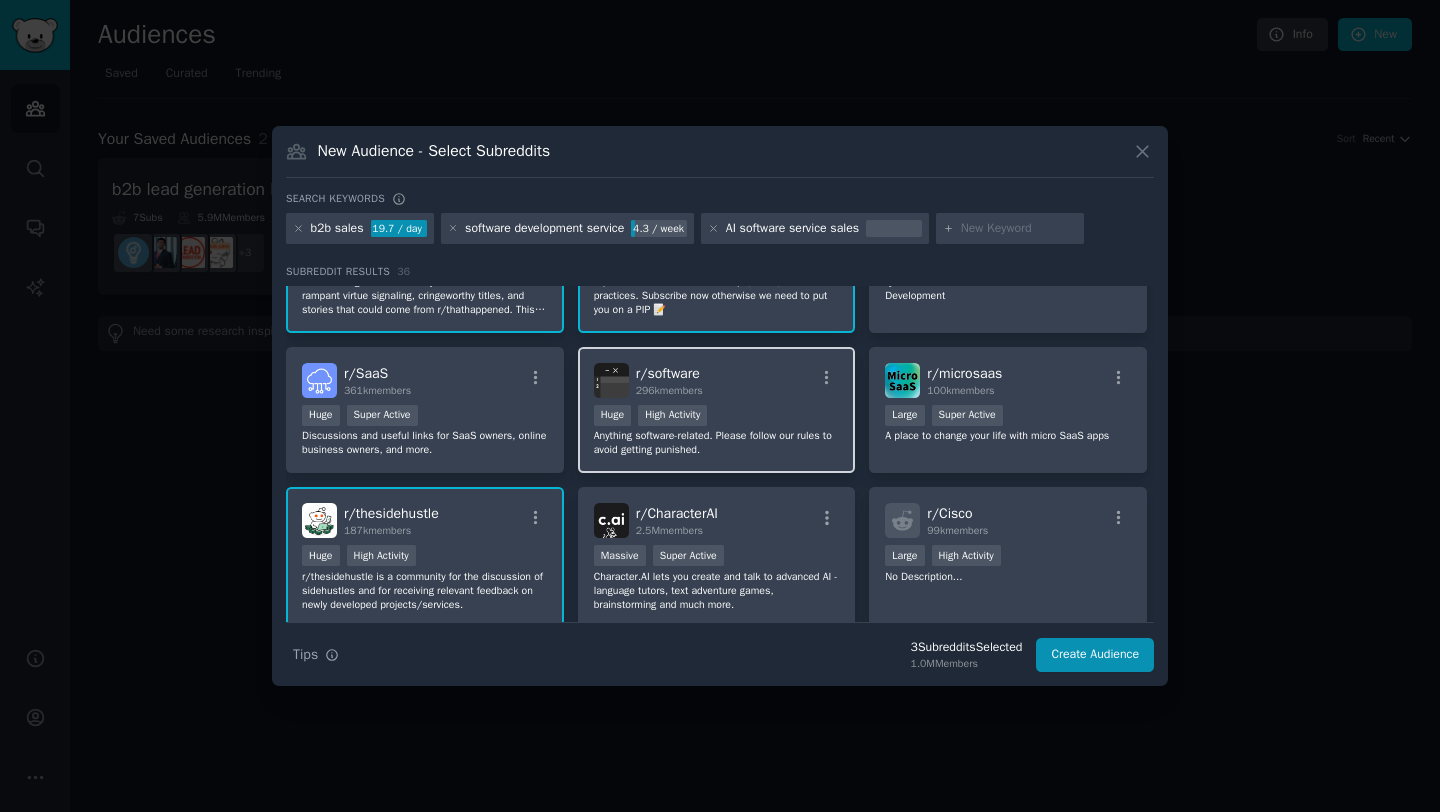click on "Anything software-related. Please follow our rules to avoid getting punished." at bounding box center [717, 443] 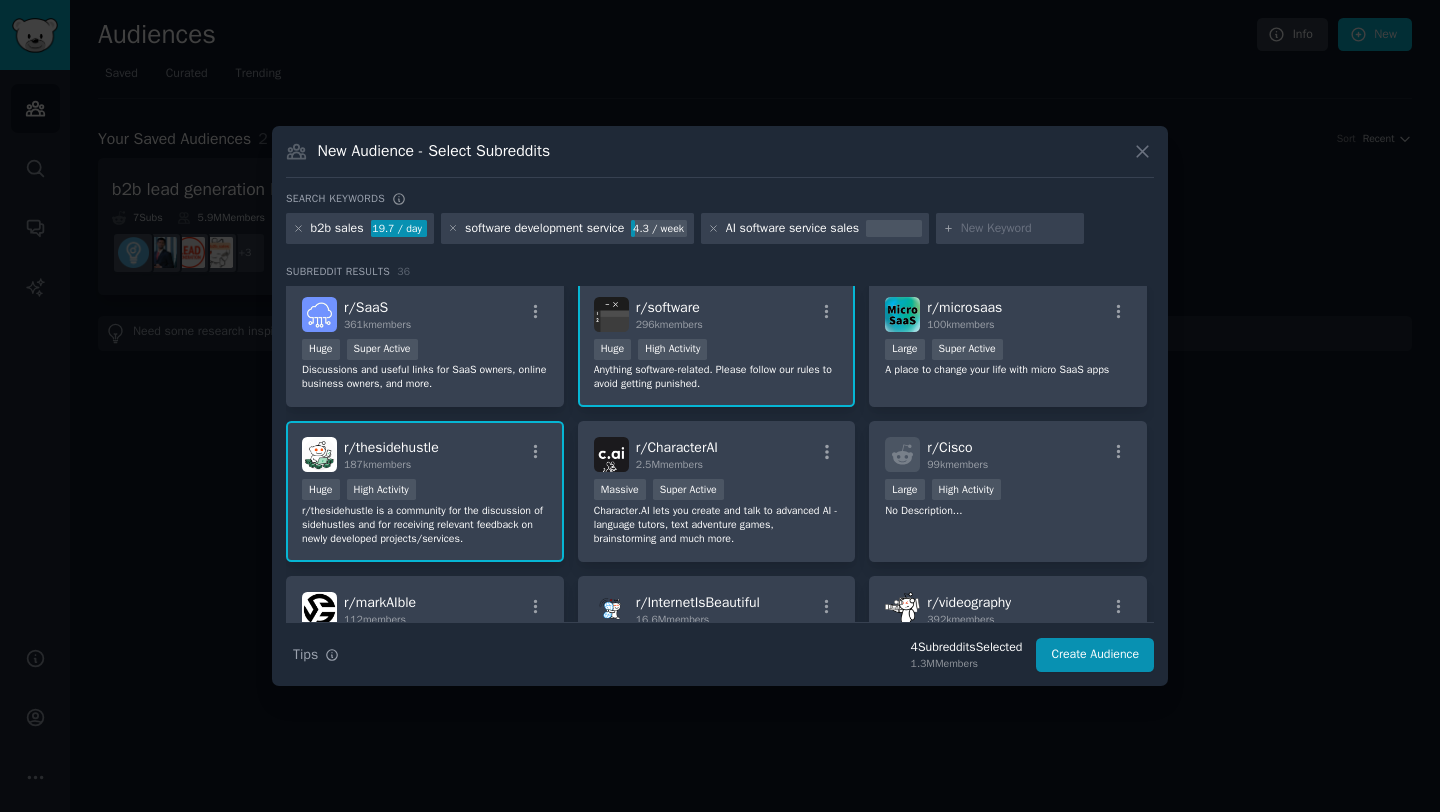 scroll, scrollTop: 0, scrollLeft: 0, axis: both 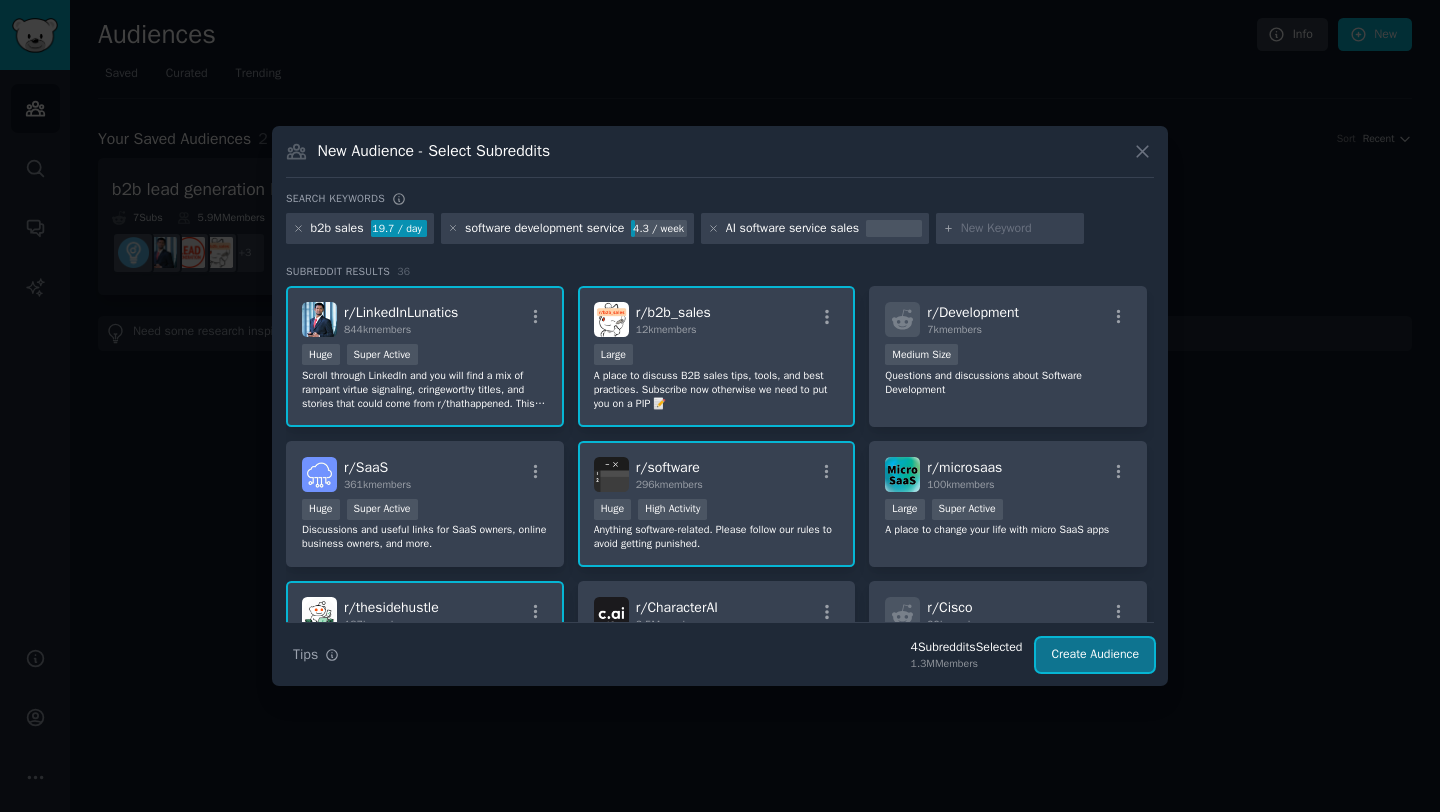 click on "Create Audience" at bounding box center [1095, 655] 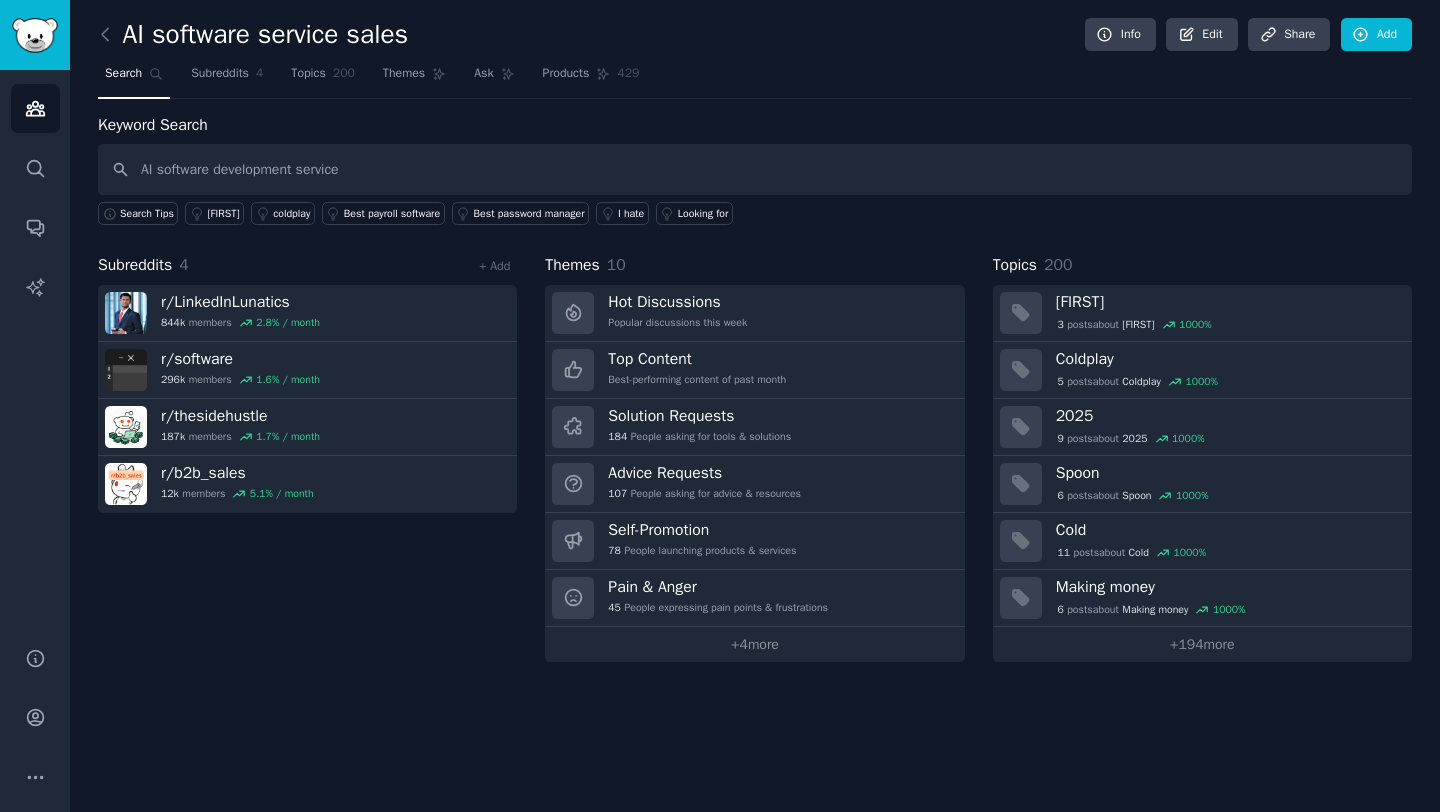 type on "AI software development service" 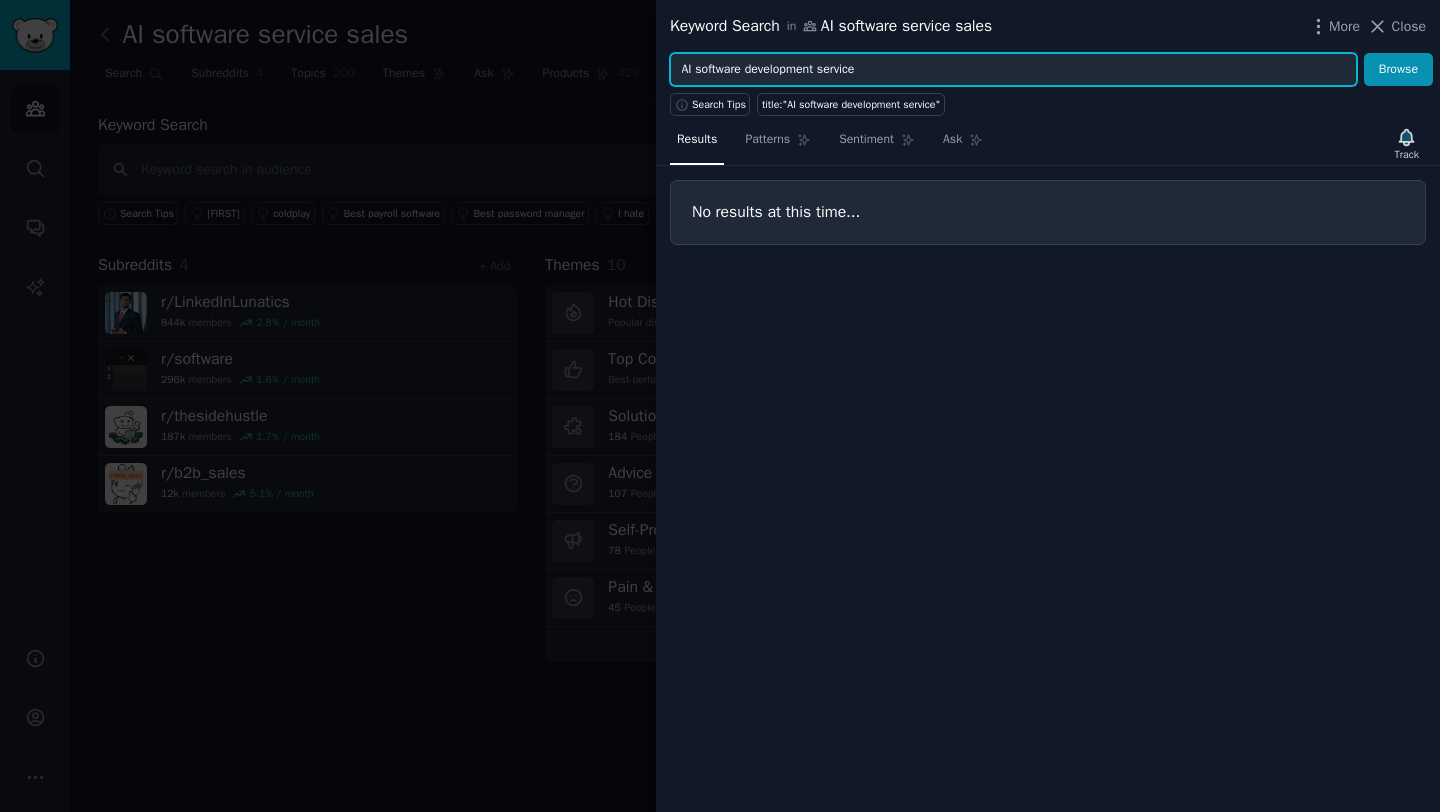 drag, startPoint x: 875, startPoint y: 68, endPoint x: 698, endPoint y: 68, distance: 177 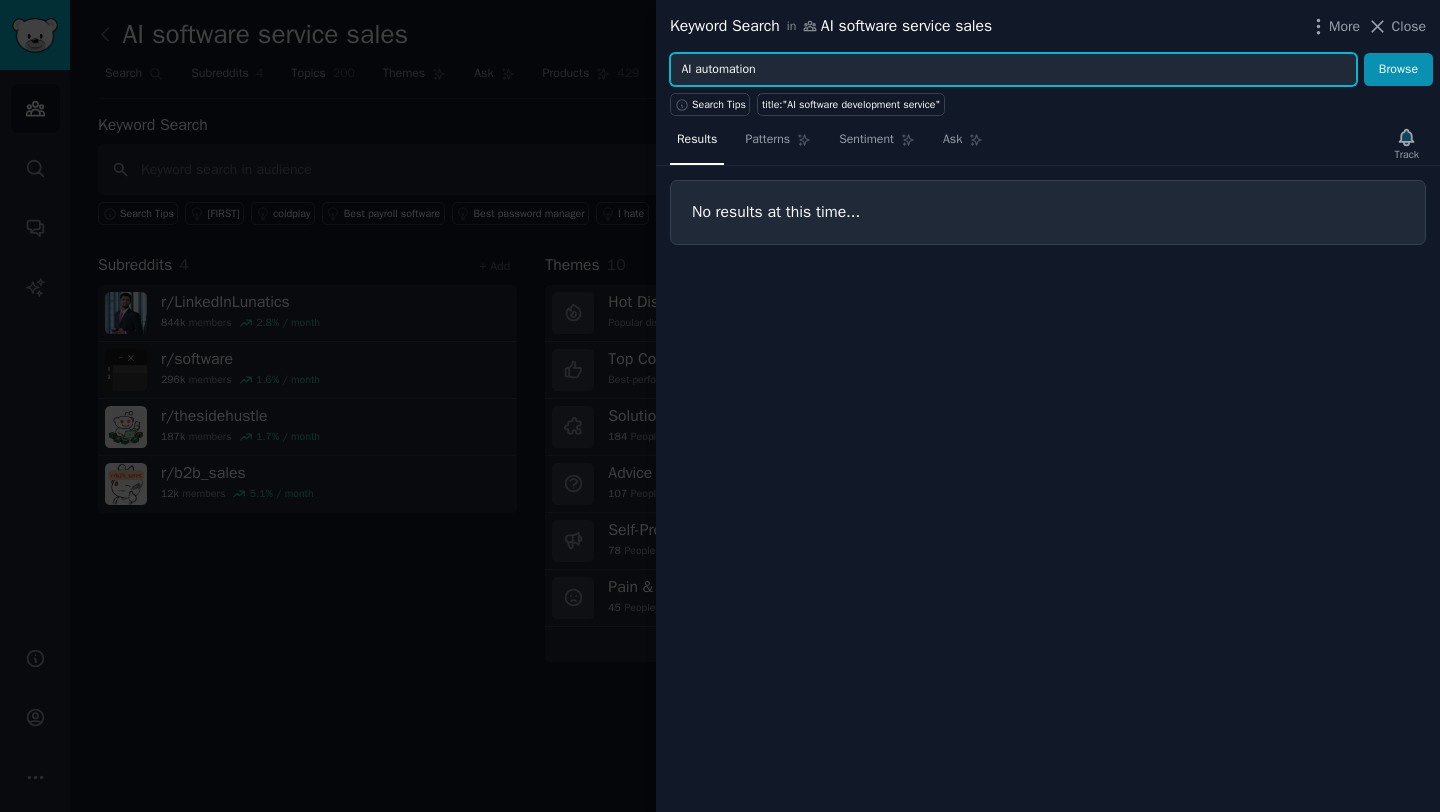 click on "Browse" at bounding box center [1398, 70] 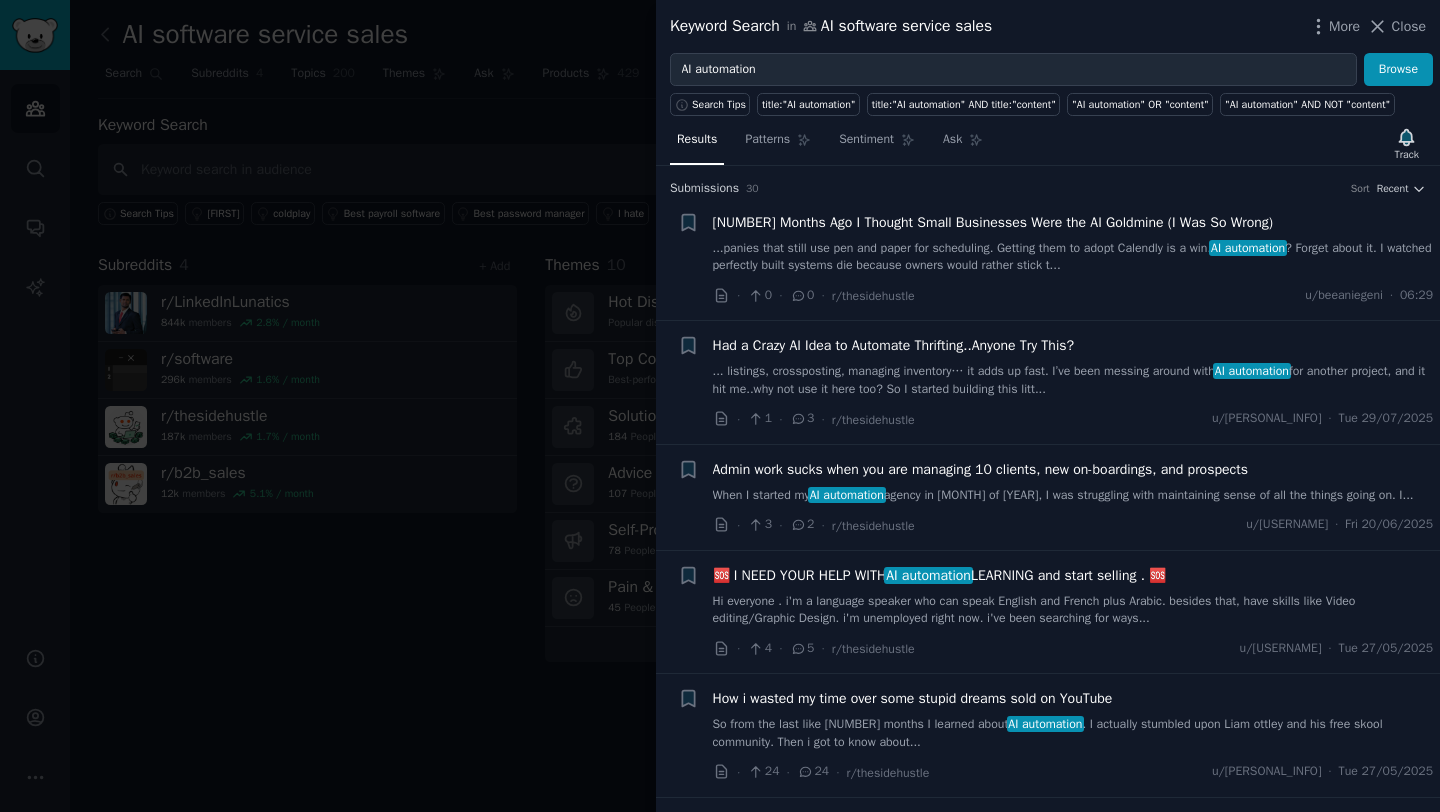 click on "...panies that still use pen and paper for scheduling. Getting them to adopt Calendly is a win. AI automation ? Forget about it.
I watched perfectly built systems die because owners would rather stick t..." at bounding box center (1073, 257) 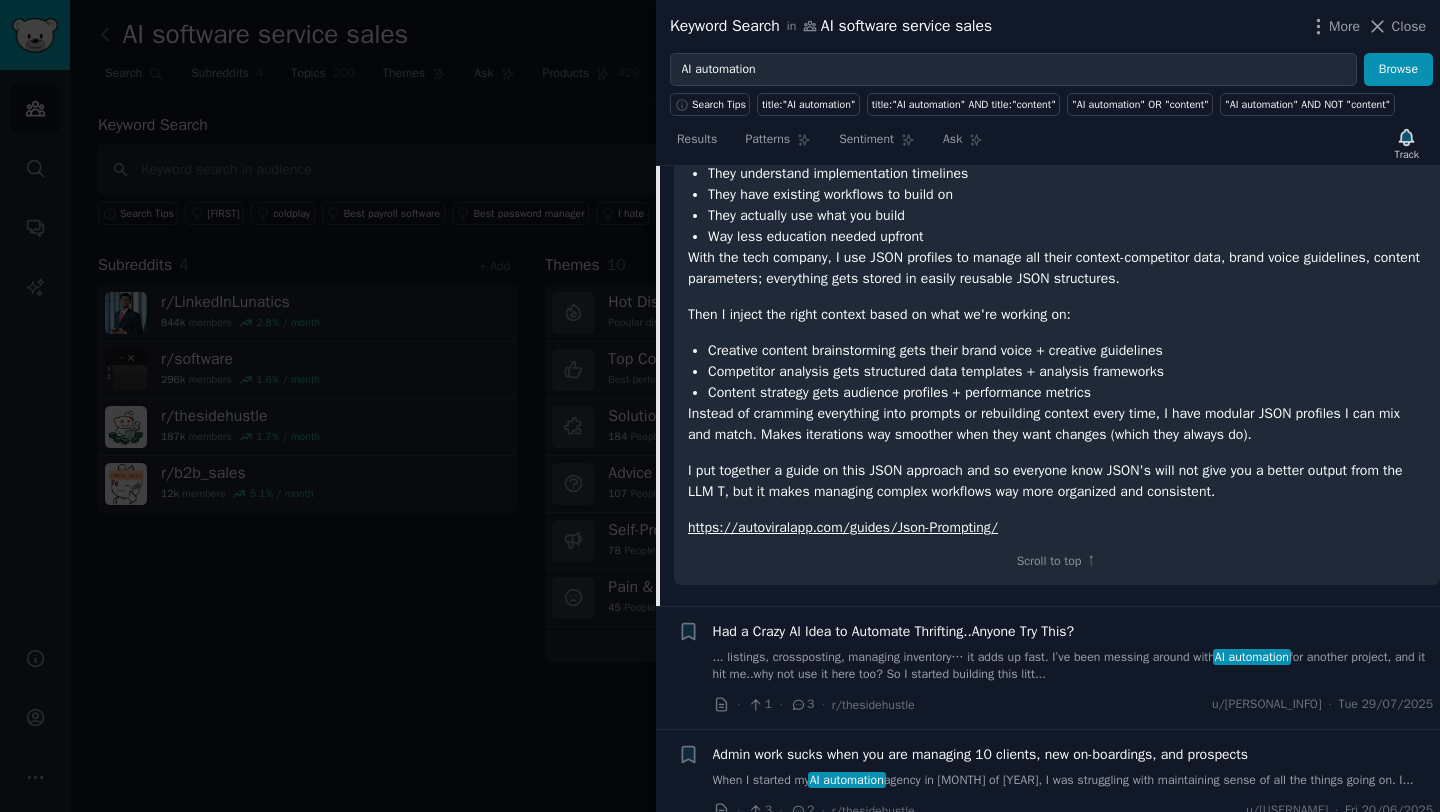 scroll, scrollTop: 0, scrollLeft: 0, axis: both 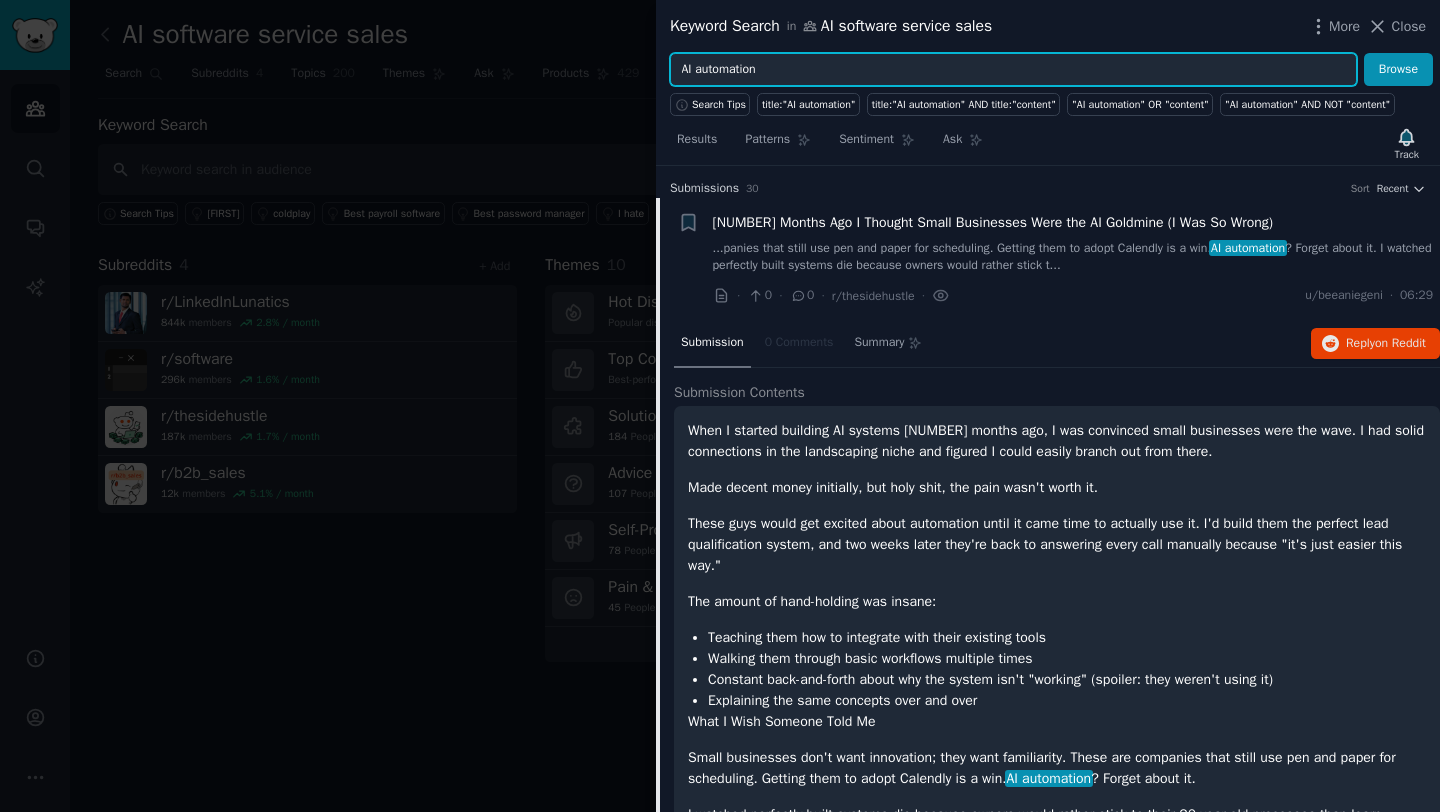 click on "AI automation" at bounding box center [1013, 70] 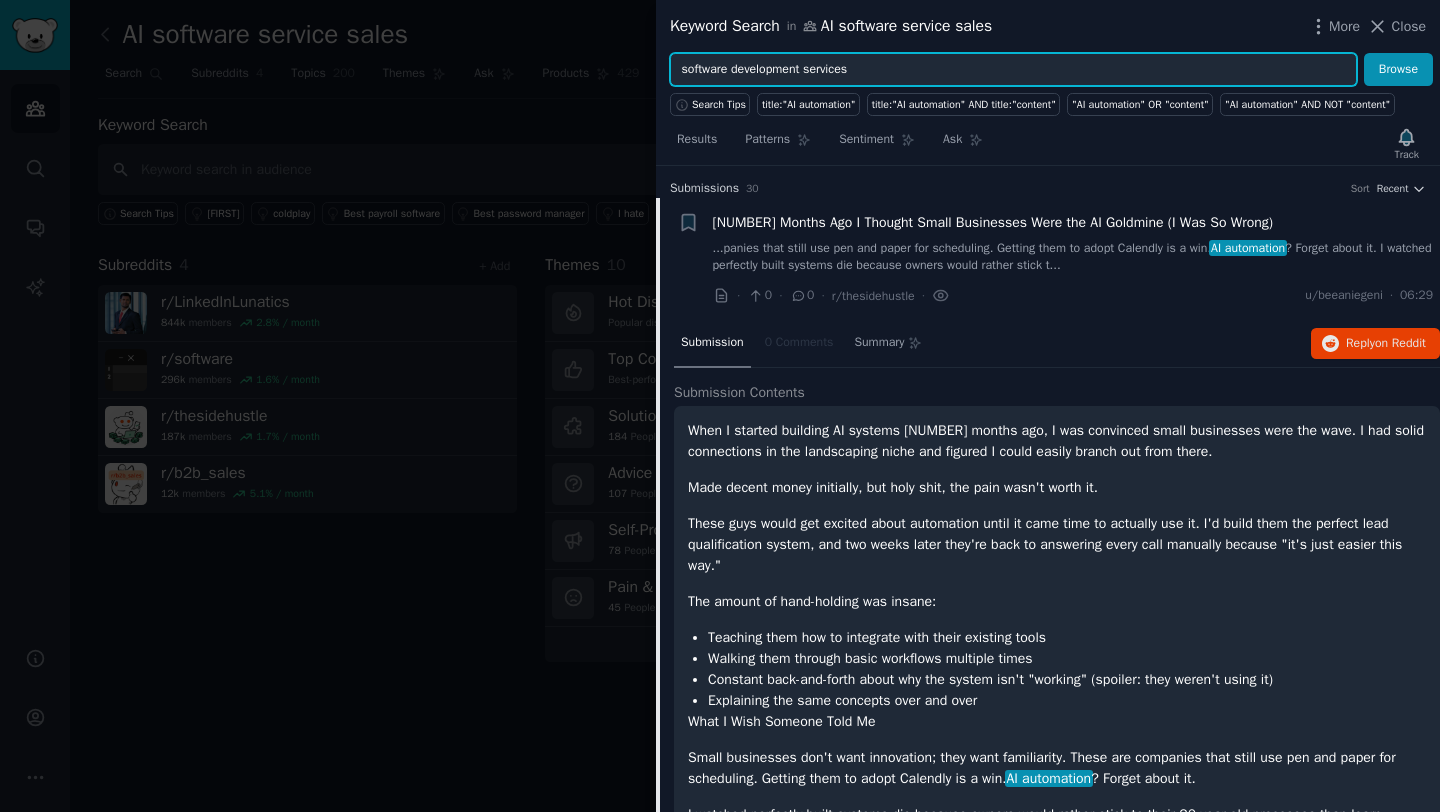 type on "software development services" 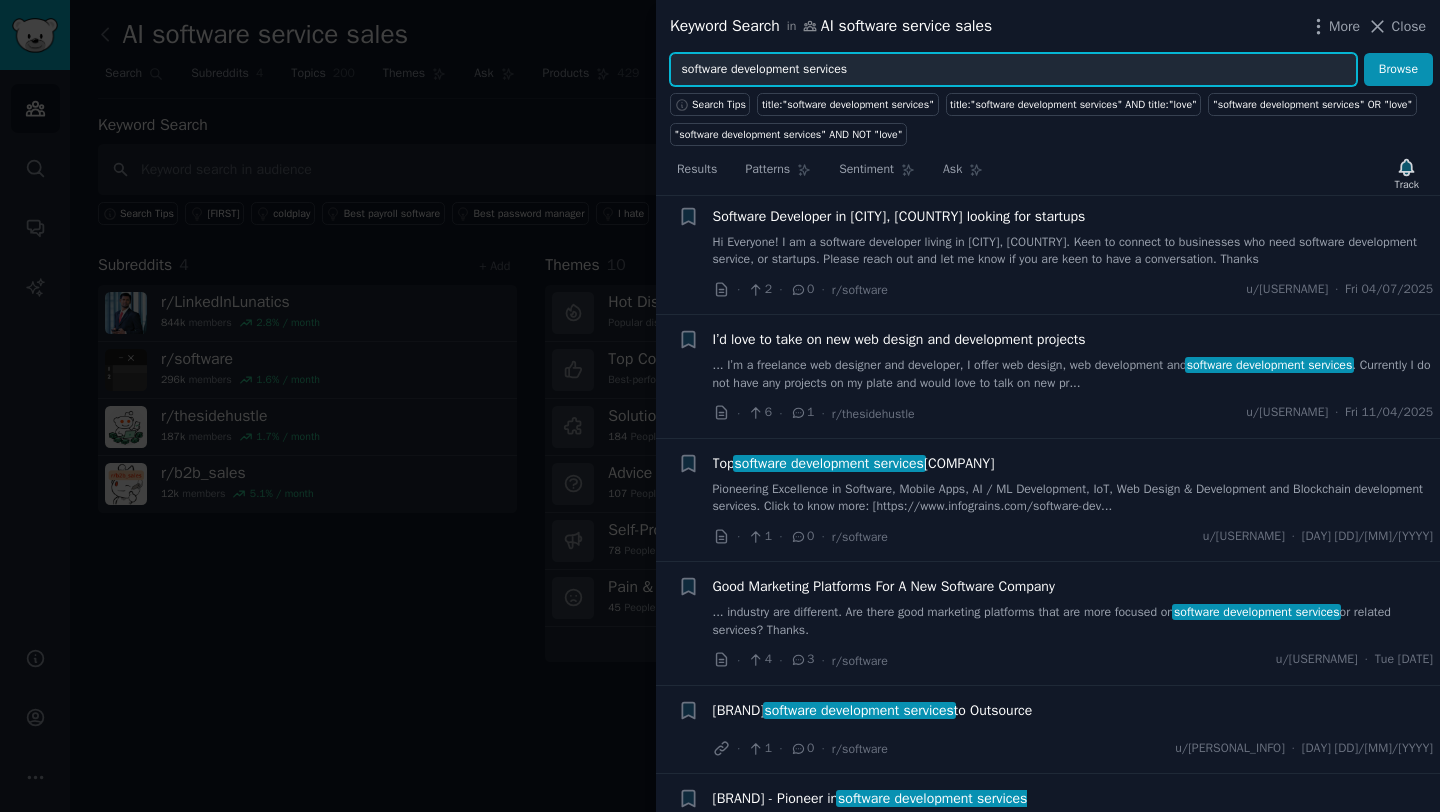 scroll, scrollTop: 86, scrollLeft: 0, axis: vertical 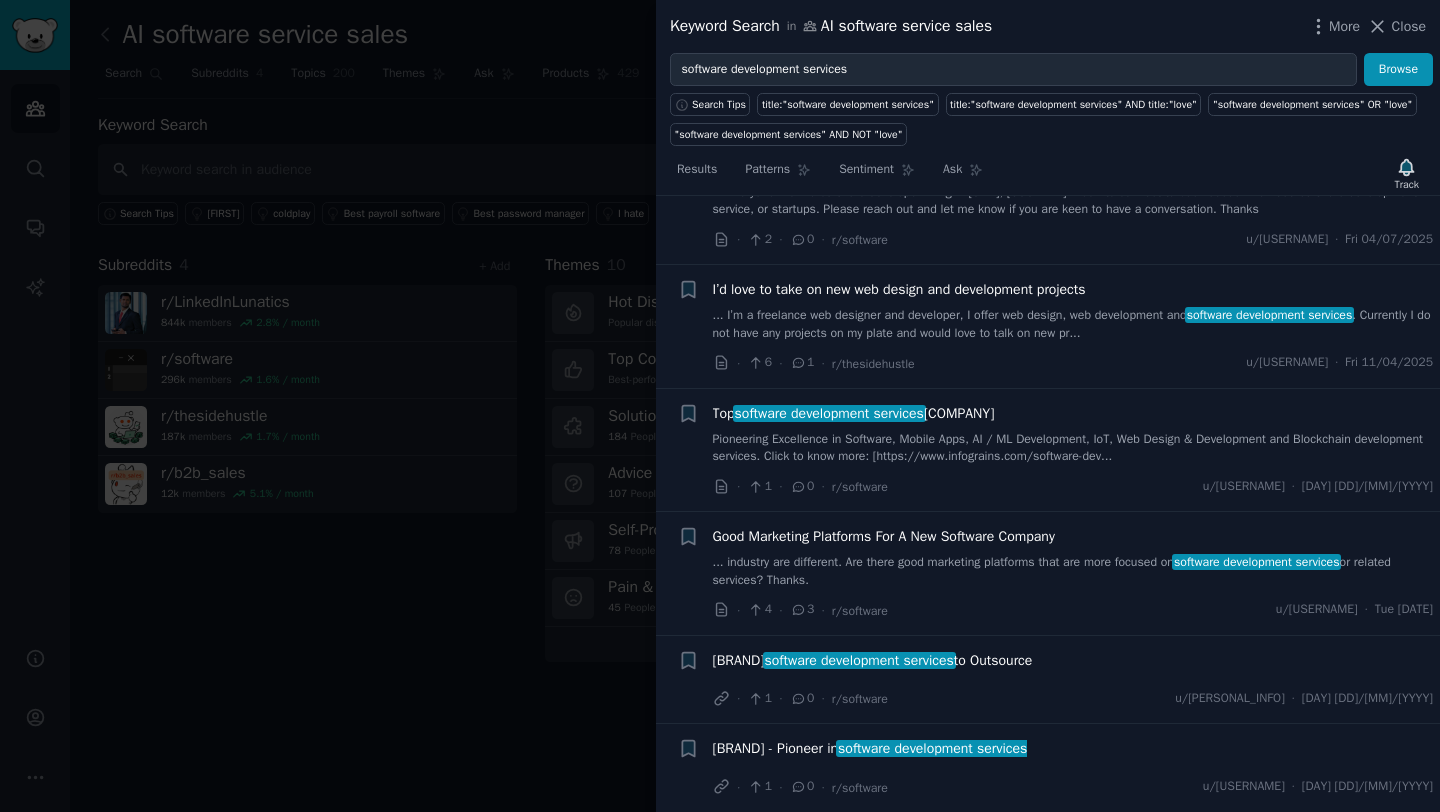 click on "... industry are different. Are there good marketing platforms that are more focused on  software development services  or related services?
Thanks." at bounding box center (1073, 571) 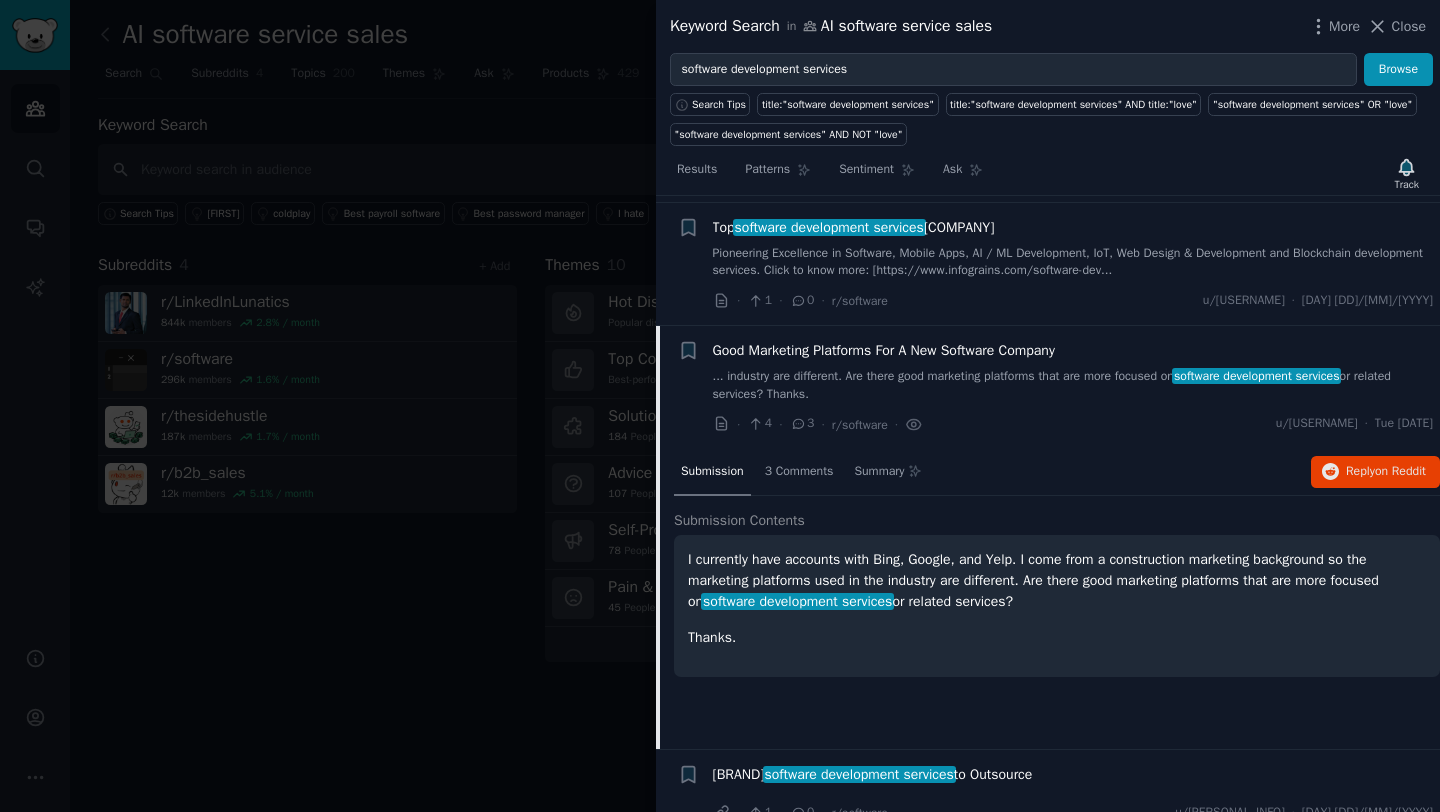 scroll, scrollTop: 386, scrollLeft: 0, axis: vertical 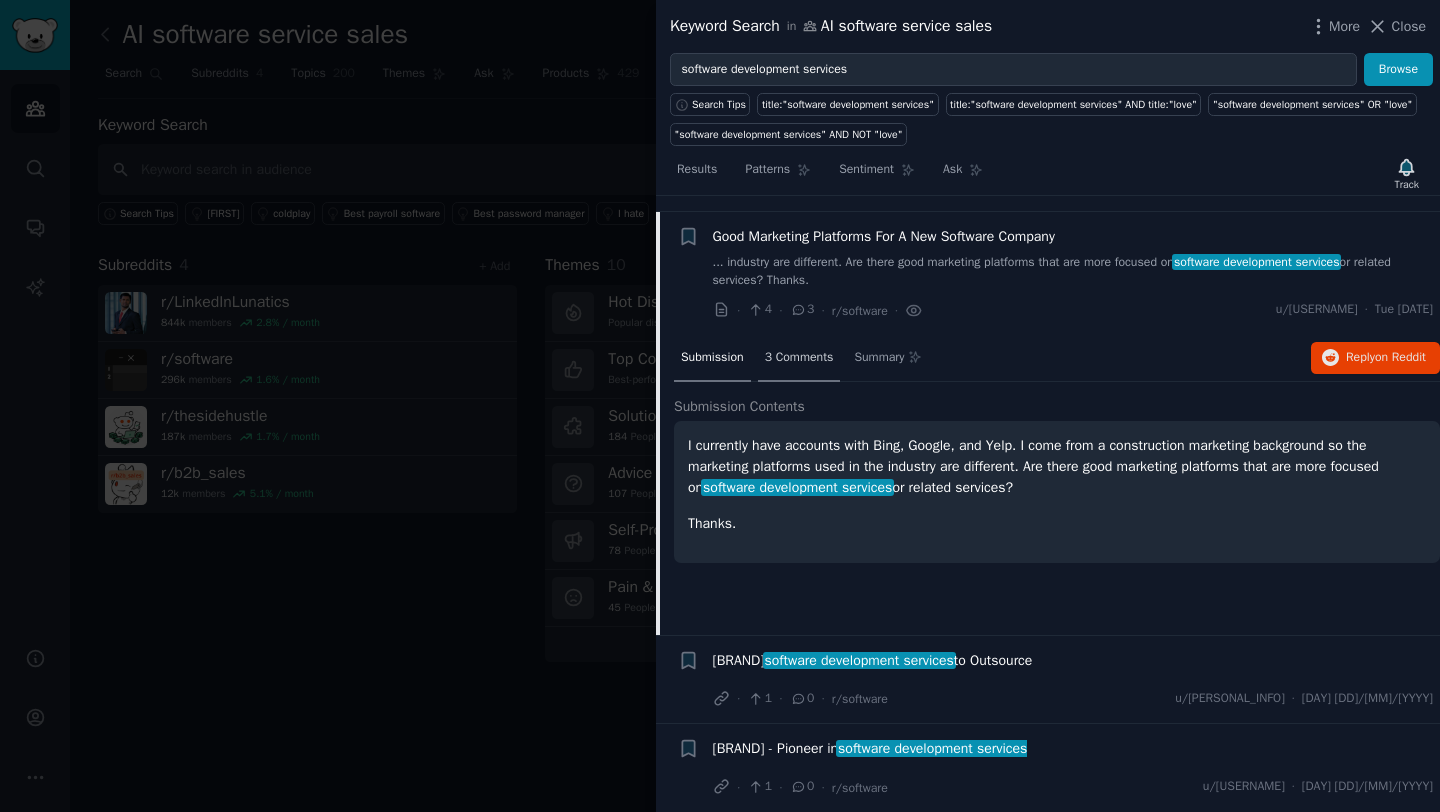 click on "3 Comments" at bounding box center (799, 358) 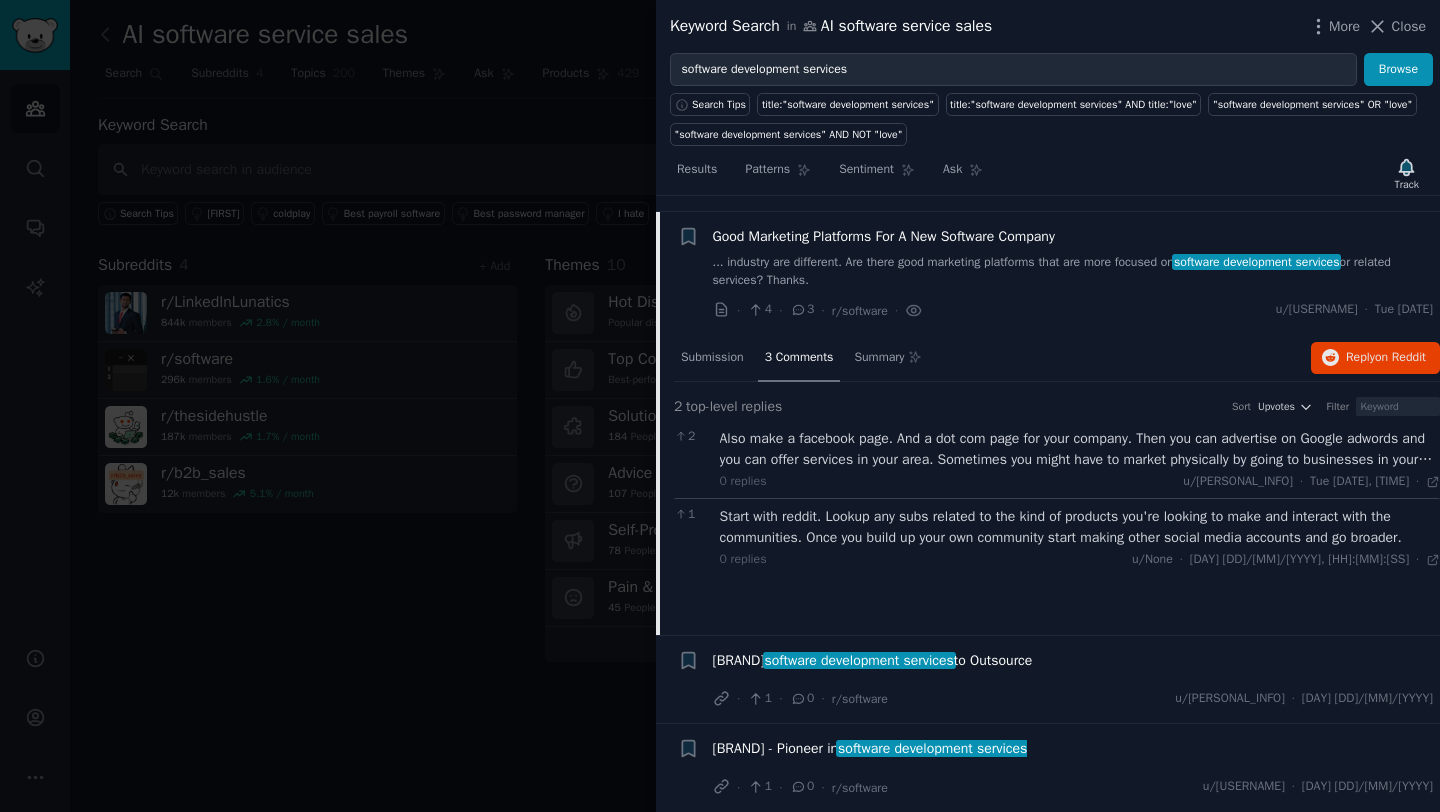 click on "Start with reddit. Lookup any subs related to the kind of products you're looking to make and interact with the communities. Once you build up your own community start making other social media accounts and go broader." at bounding box center [1080, 527] 